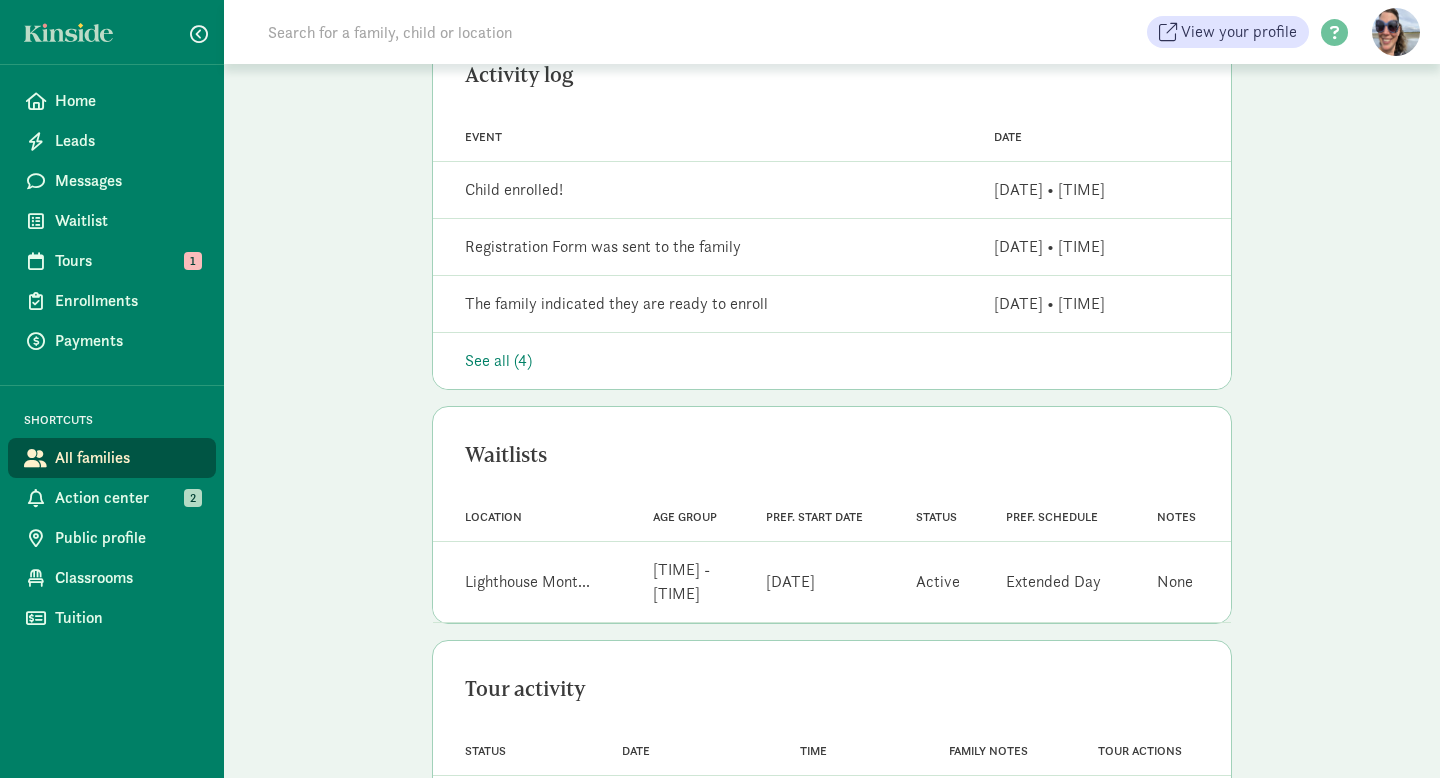 scroll, scrollTop: 913, scrollLeft: 0, axis: vertical 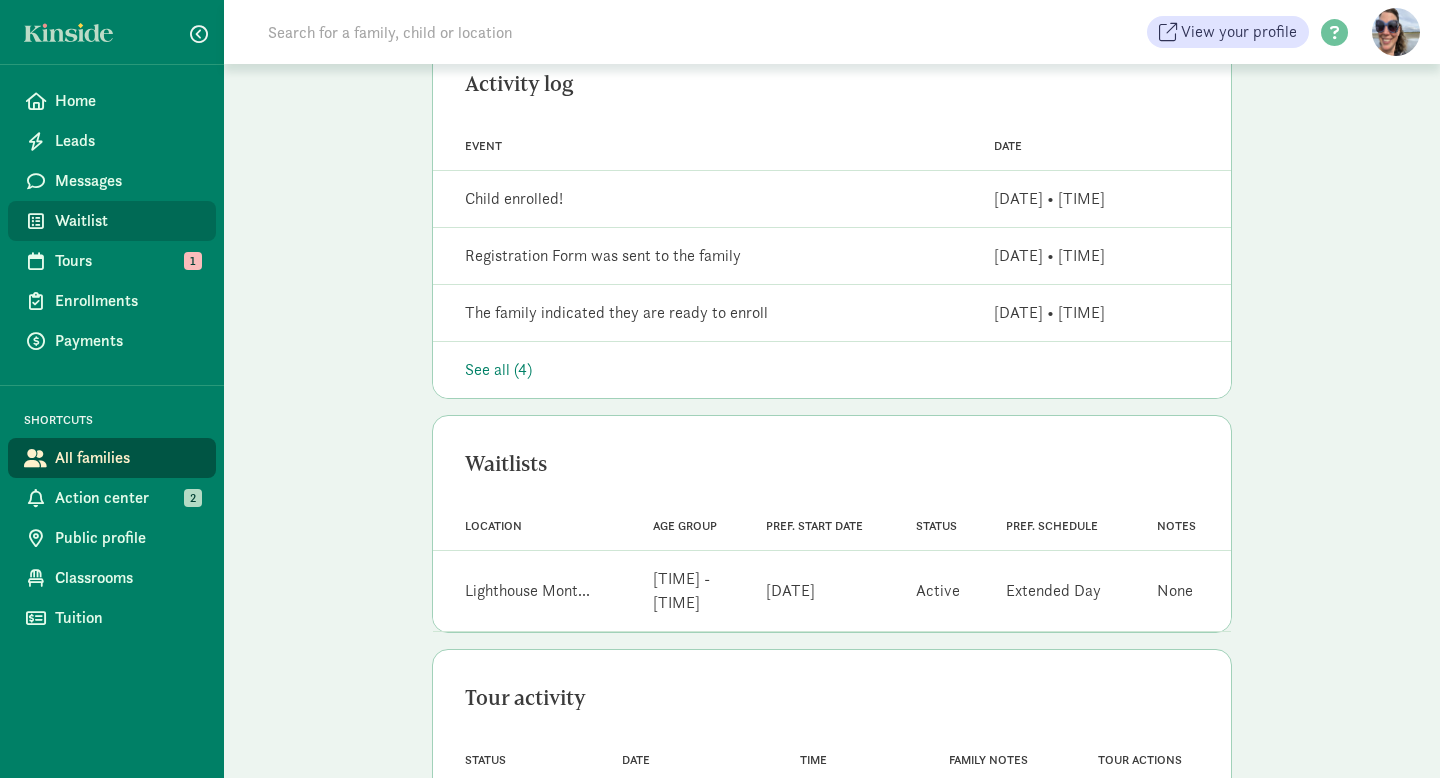 click on "Waitlist" at bounding box center [127, 221] 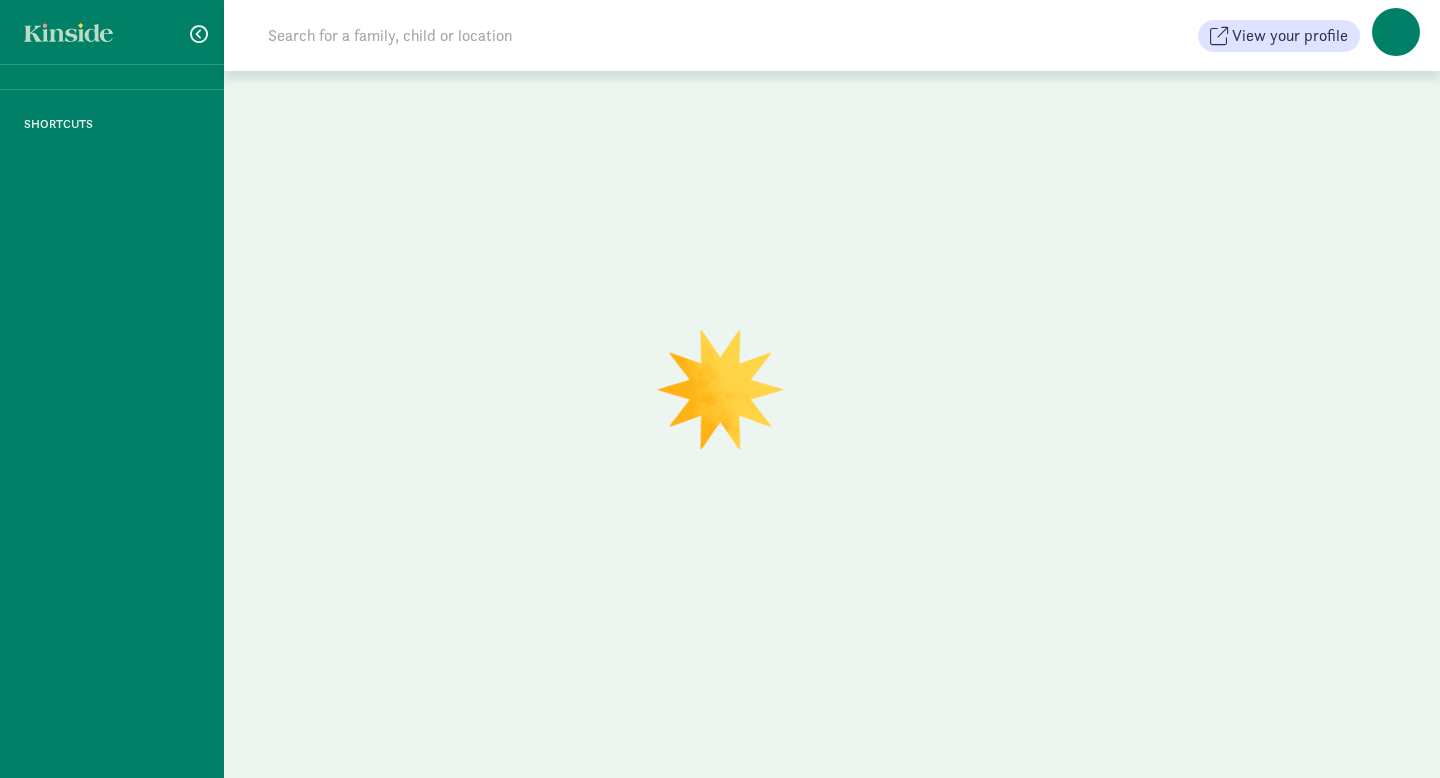 scroll, scrollTop: 0, scrollLeft: 0, axis: both 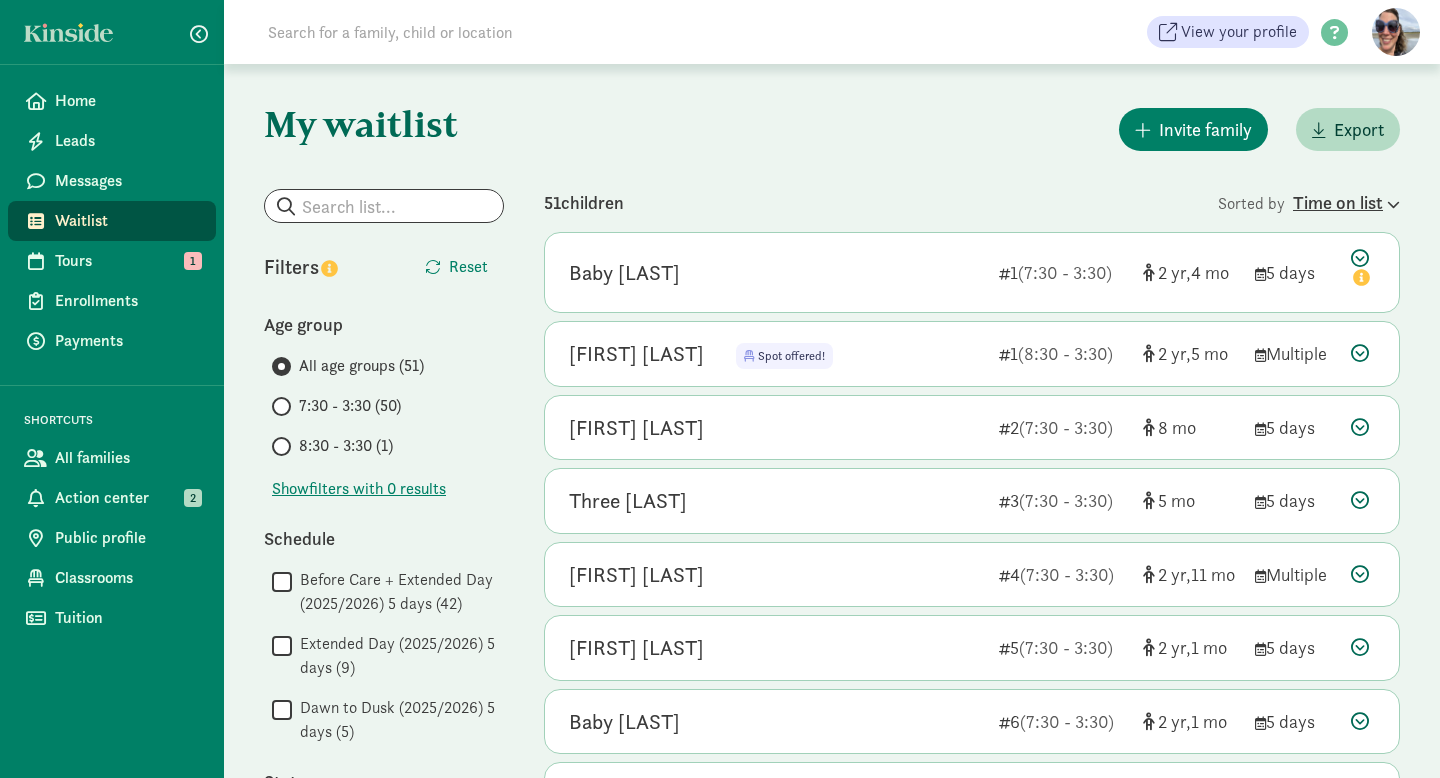 click on "Time on list" at bounding box center [1346, 202] 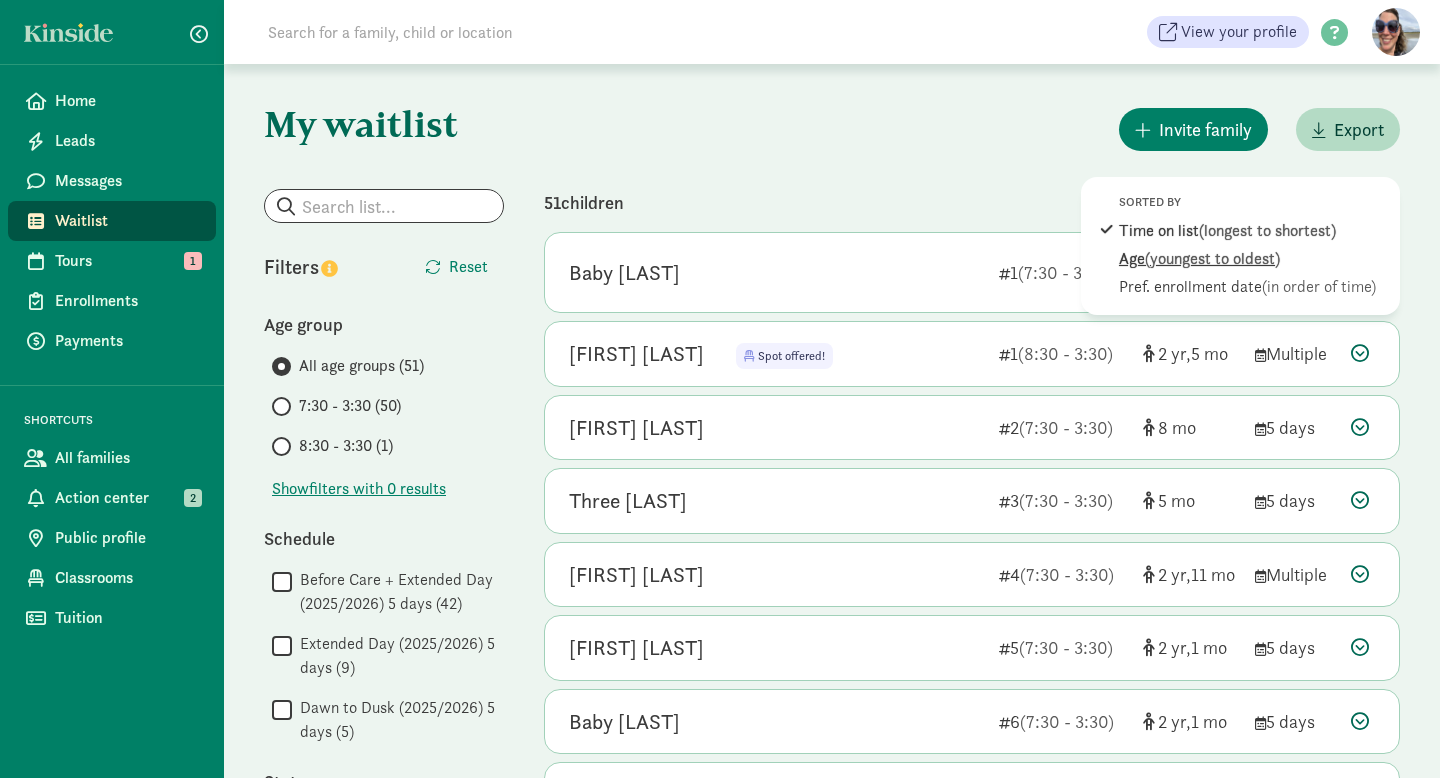 click on "(youngest to oldest)" at bounding box center (1212, 258) 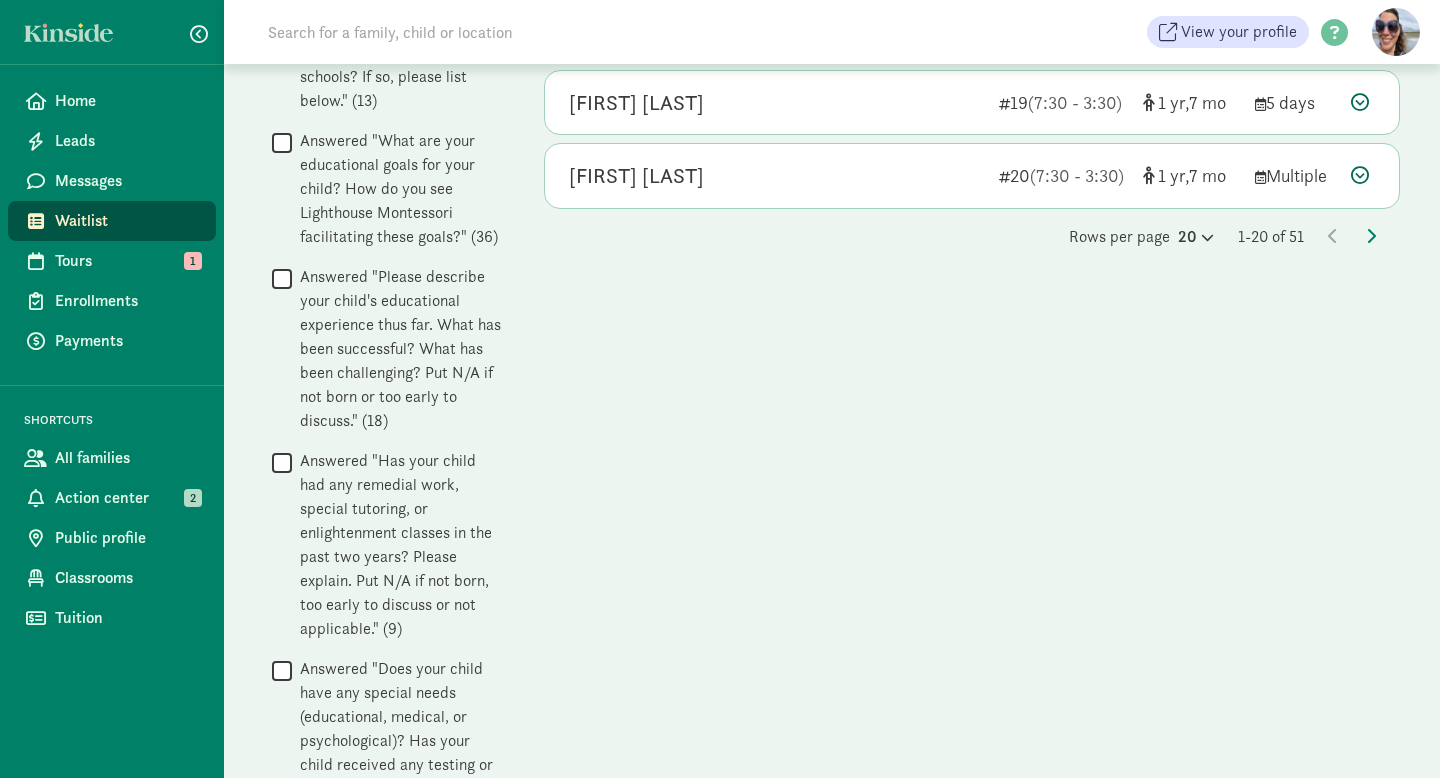 scroll, scrollTop: 1504, scrollLeft: 0, axis: vertical 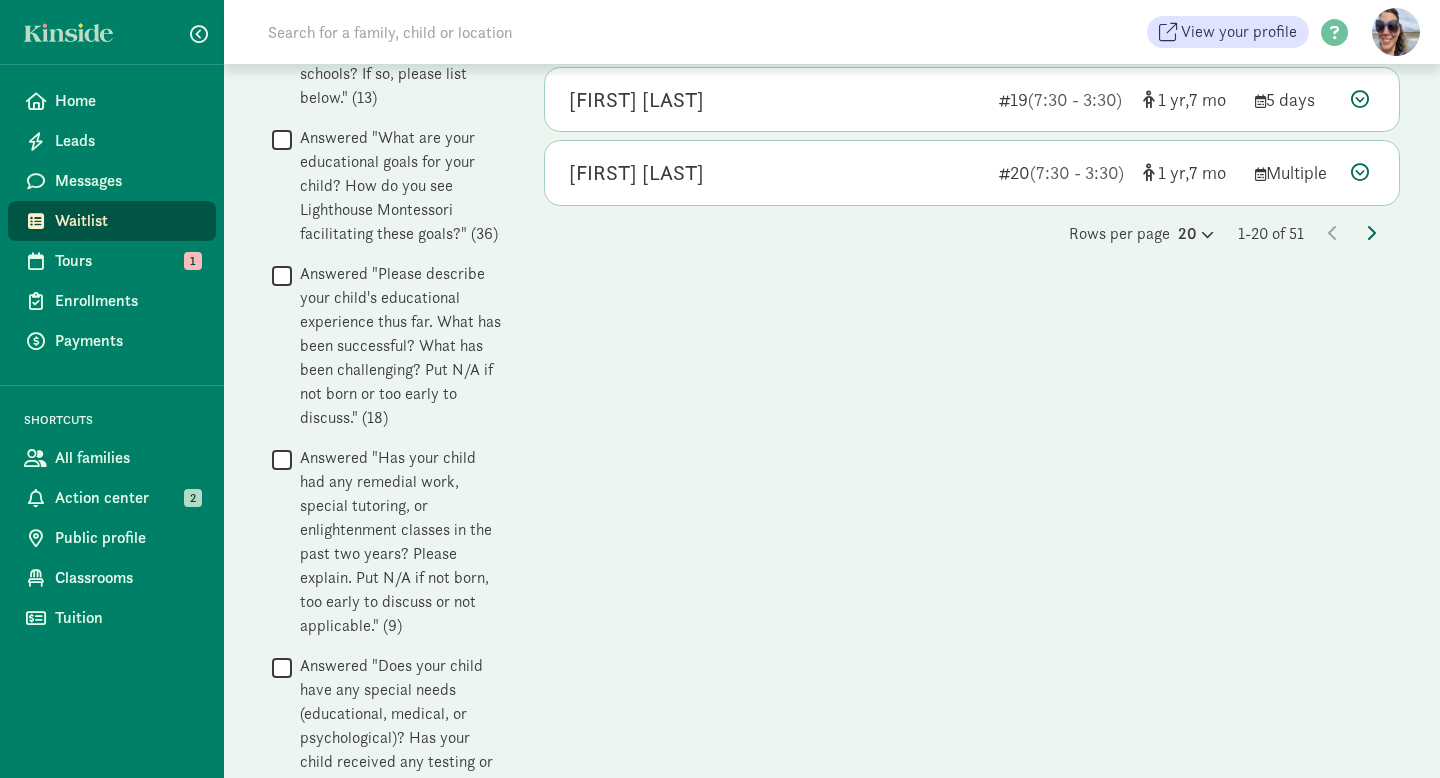 click at bounding box center (1371, 233) 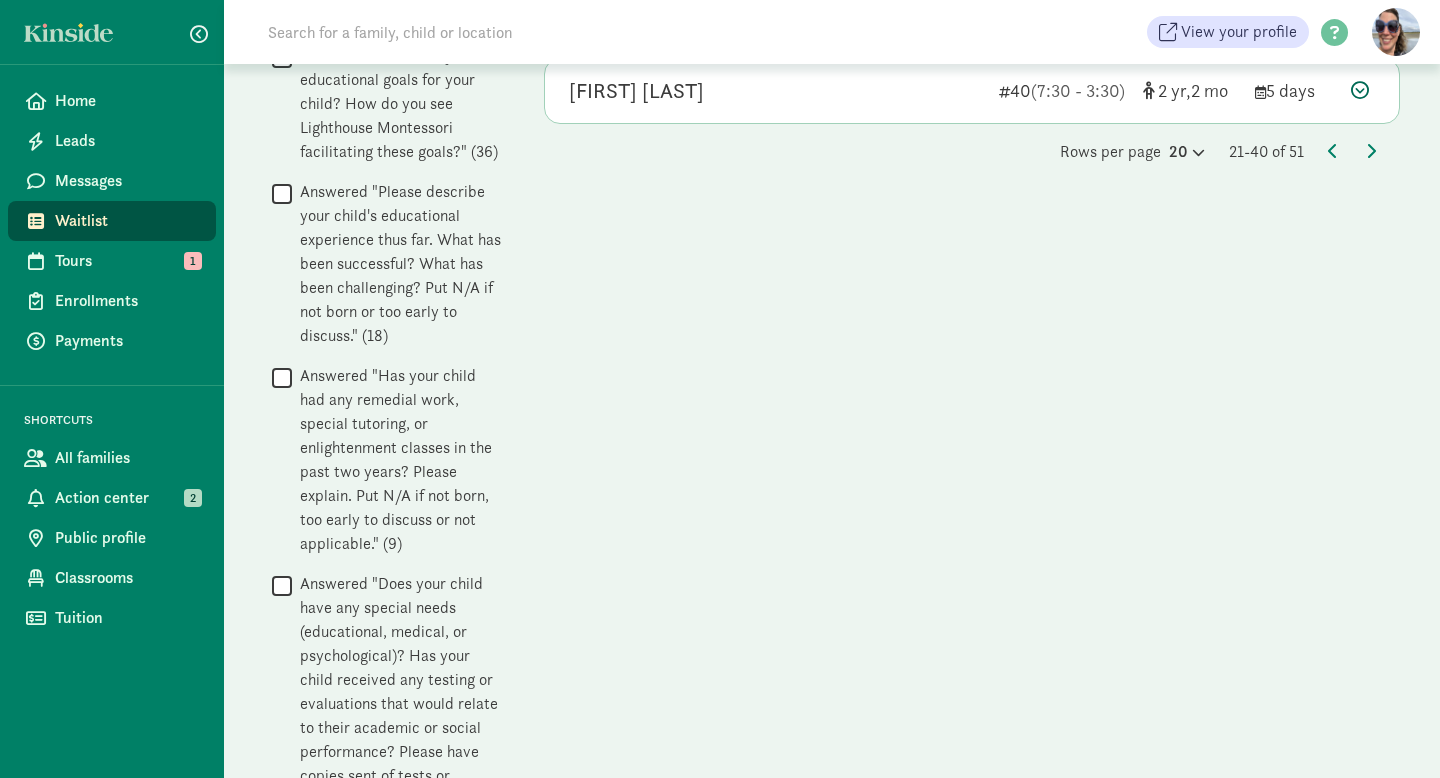 scroll, scrollTop: 1465, scrollLeft: 0, axis: vertical 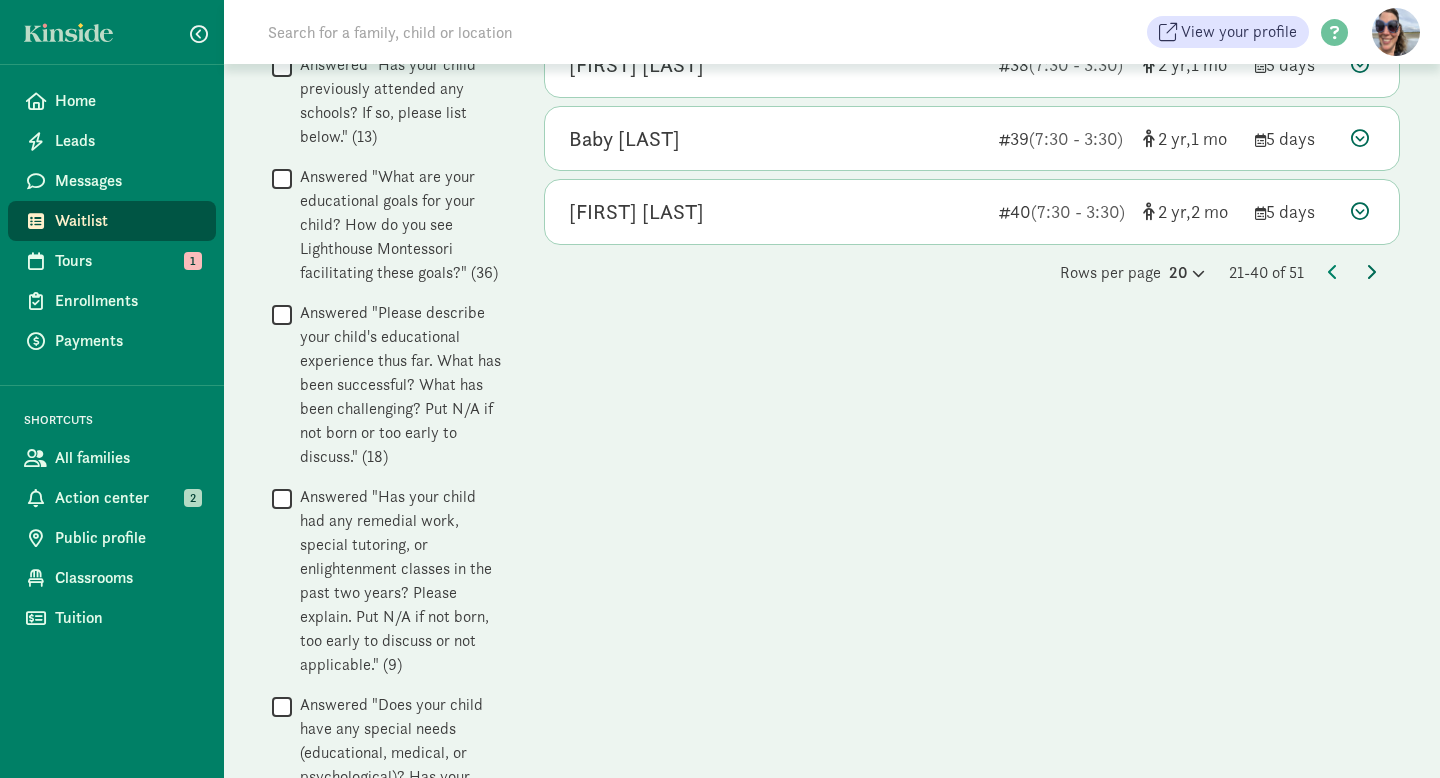 click at bounding box center [1371, 272] 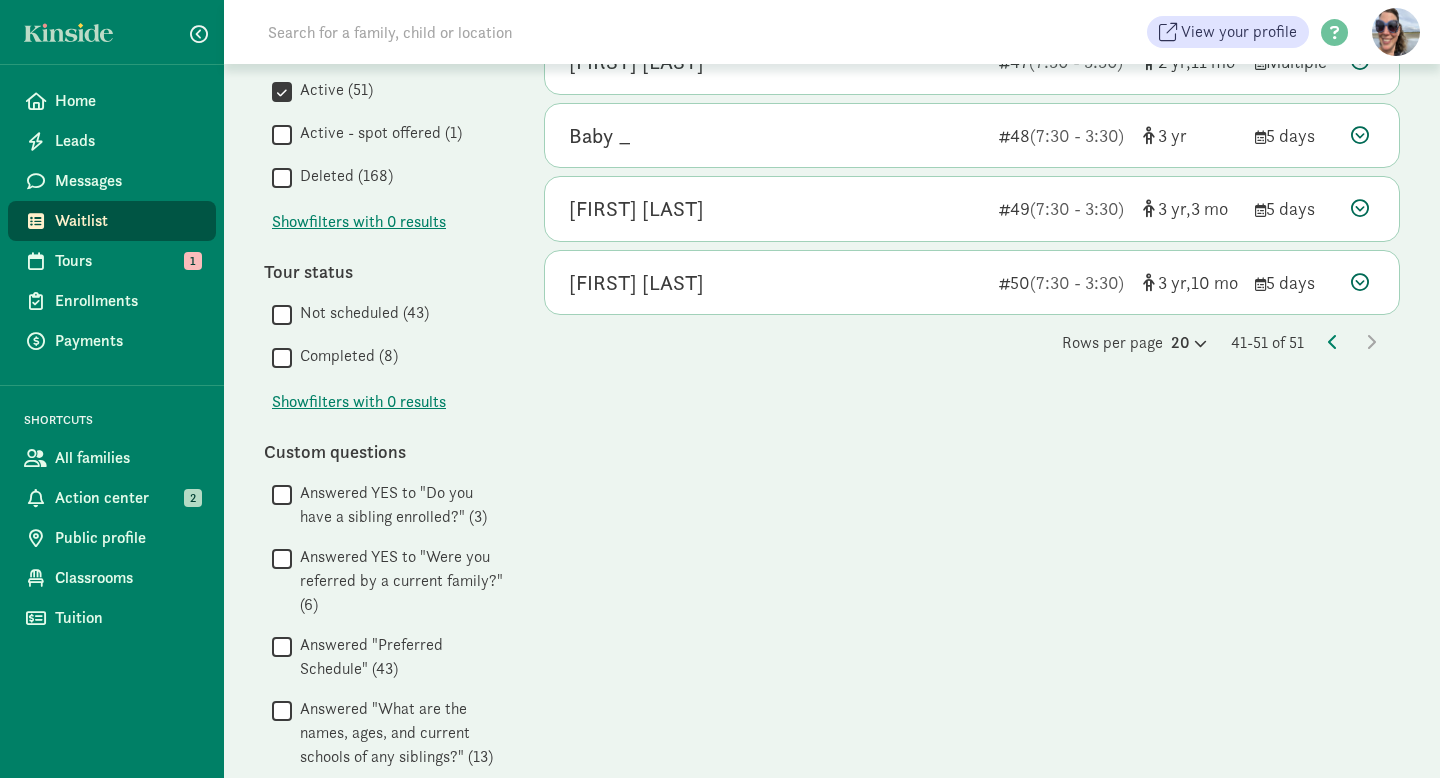 scroll, scrollTop: 735, scrollLeft: 0, axis: vertical 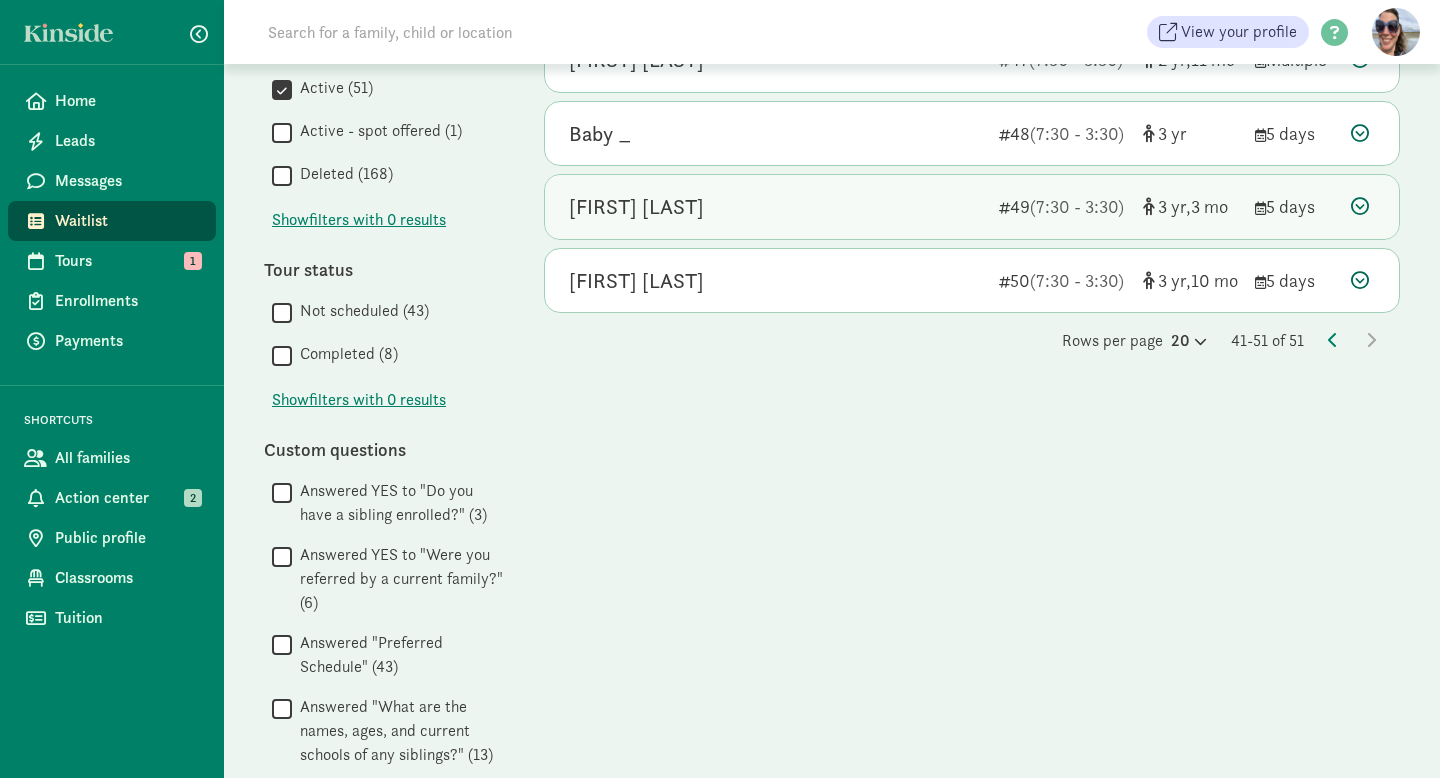 click on "49  (7:30 - 3:30)" 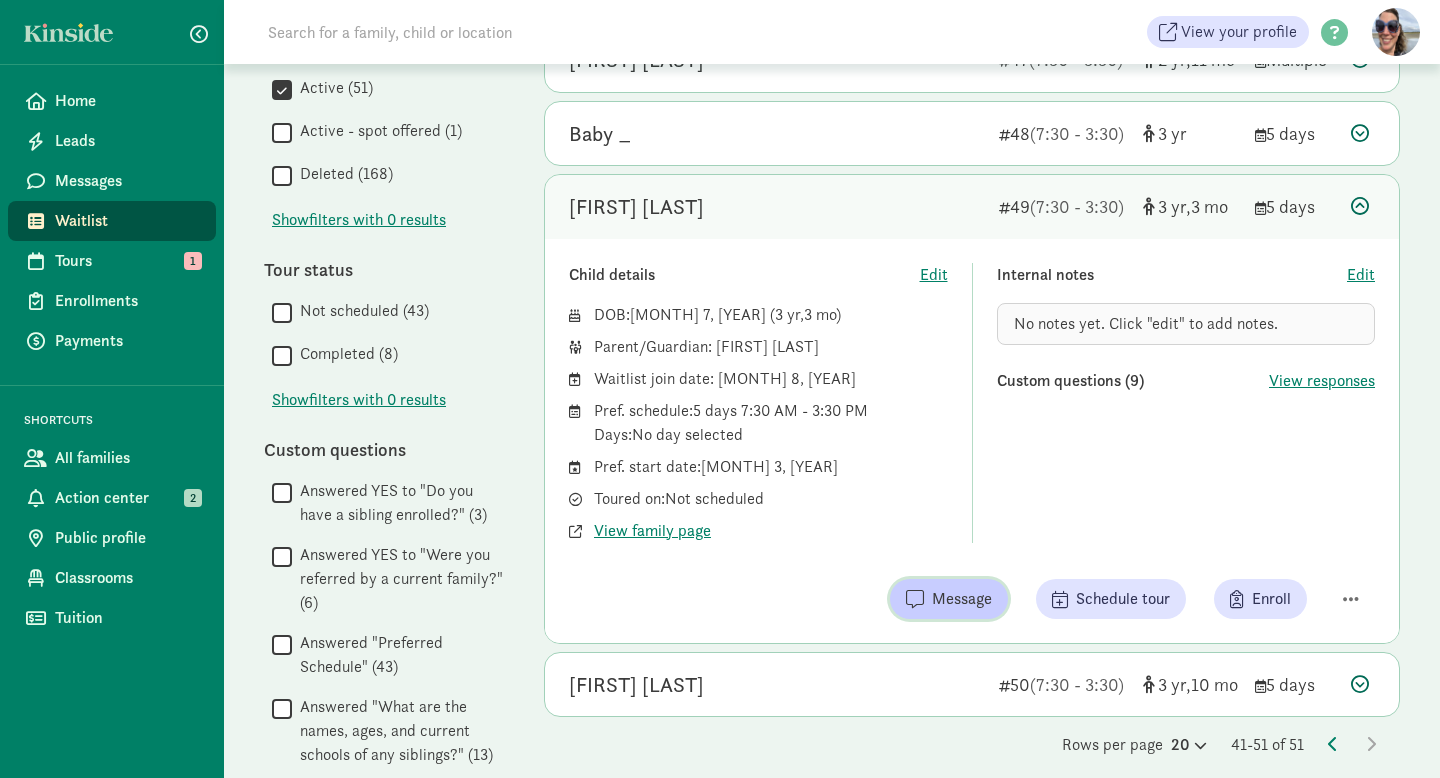 click on "Message" at bounding box center (962, 599) 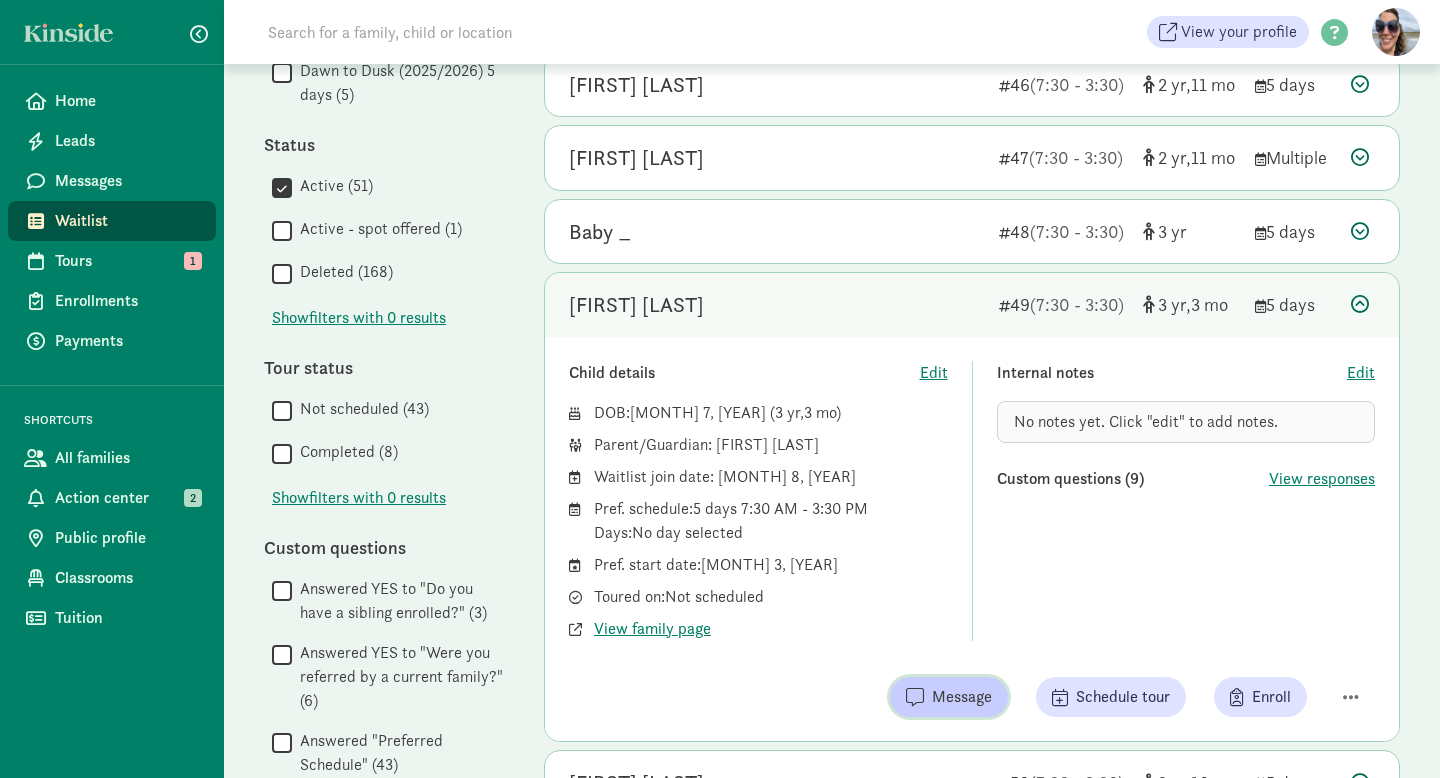 scroll, scrollTop: 640, scrollLeft: 0, axis: vertical 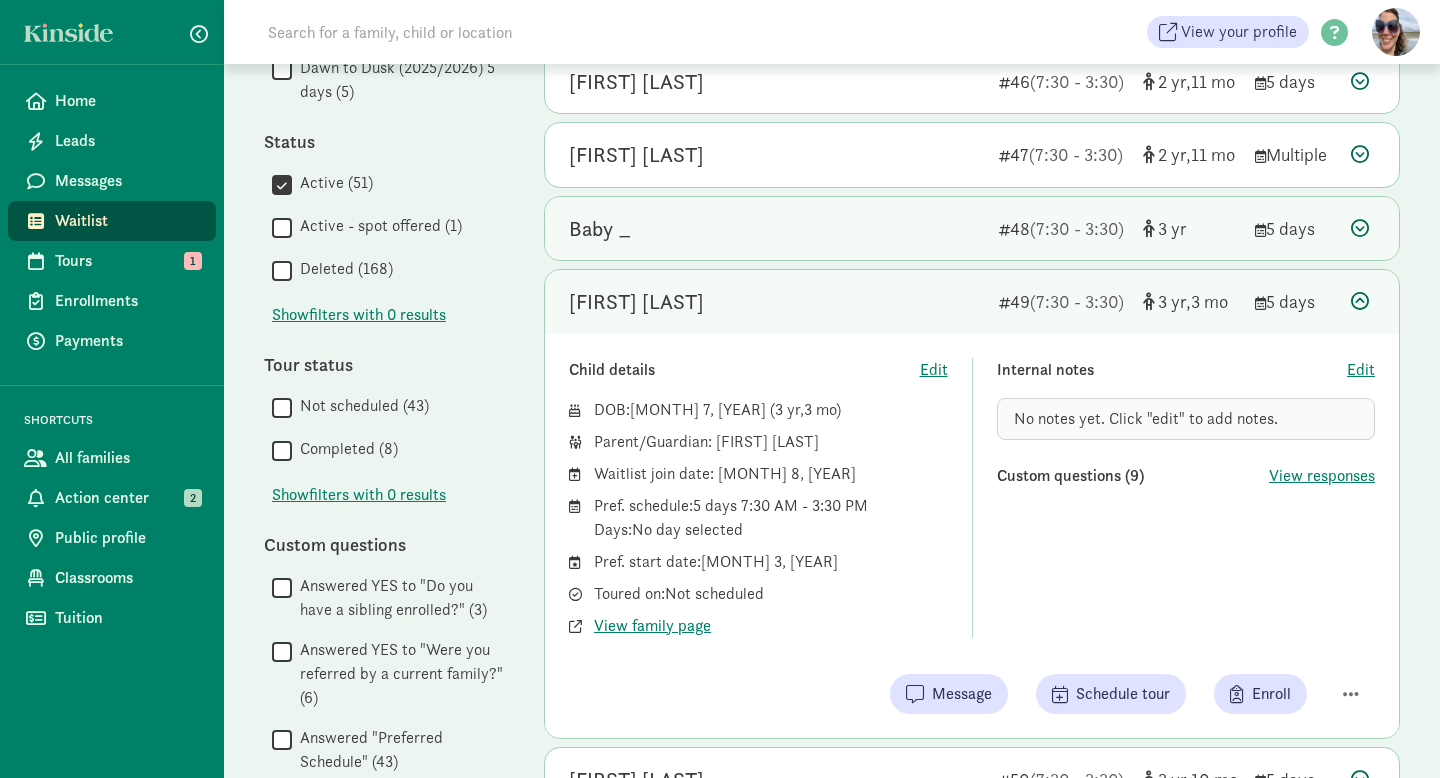 click on "Baby _" at bounding box center (776, 229) 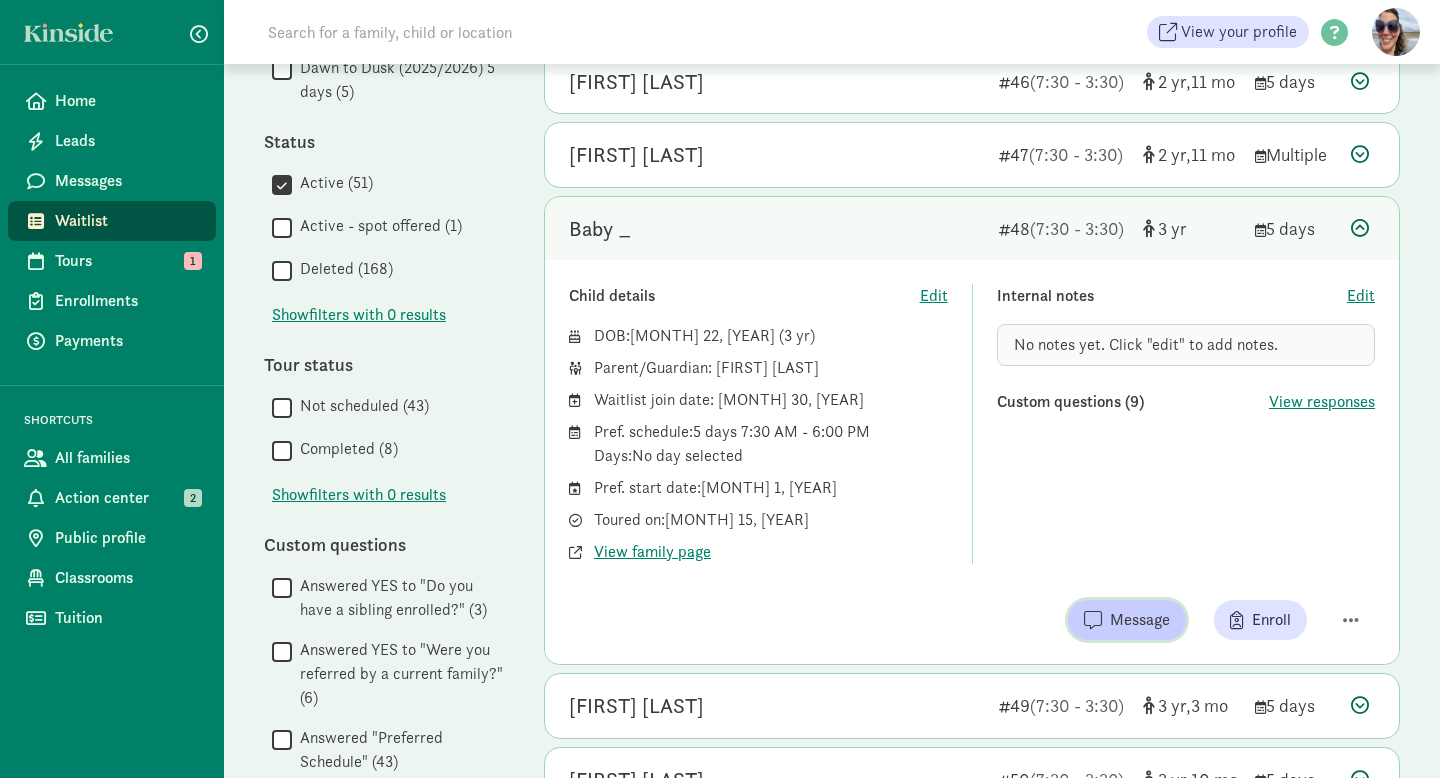 click at bounding box center (1093, 620) 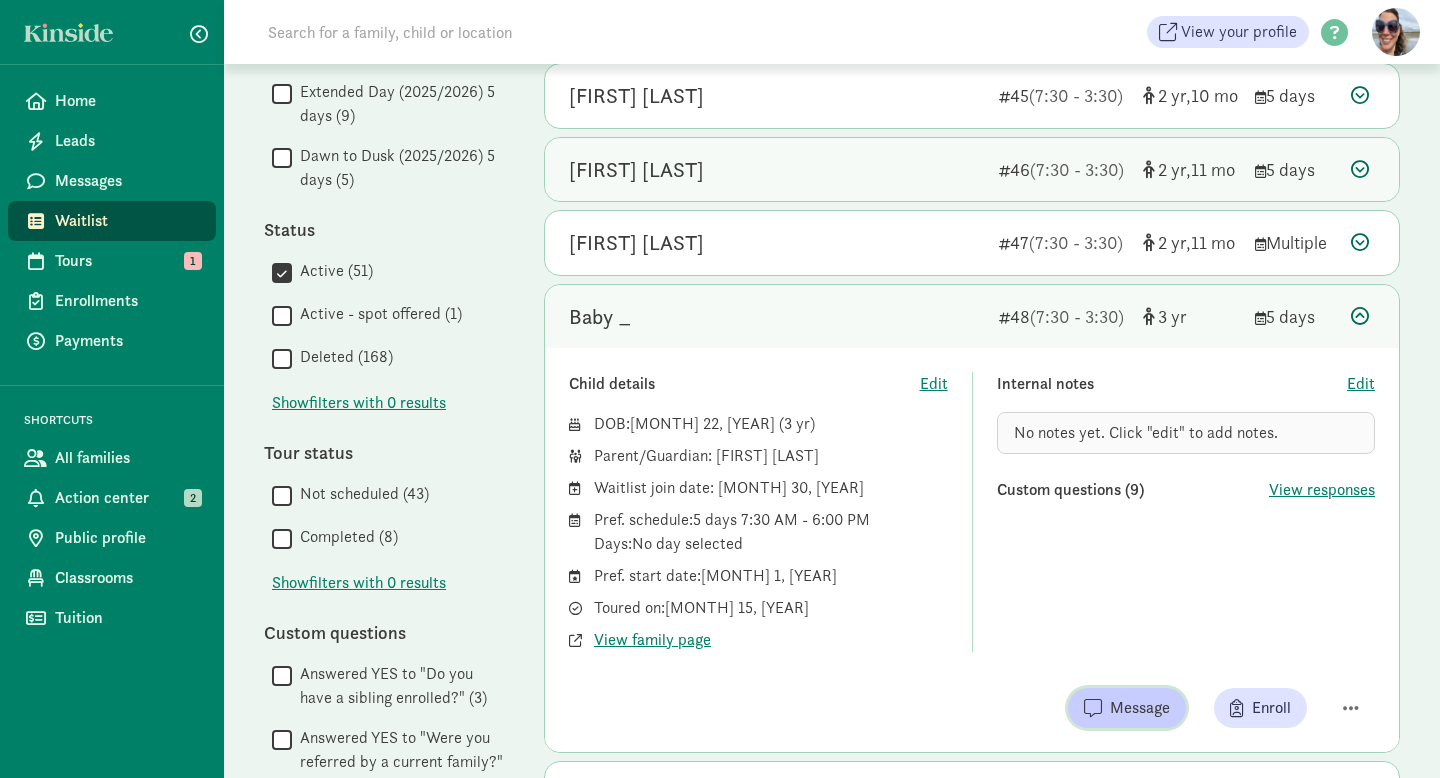 scroll, scrollTop: 553, scrollLeft: 0, axis: vertical 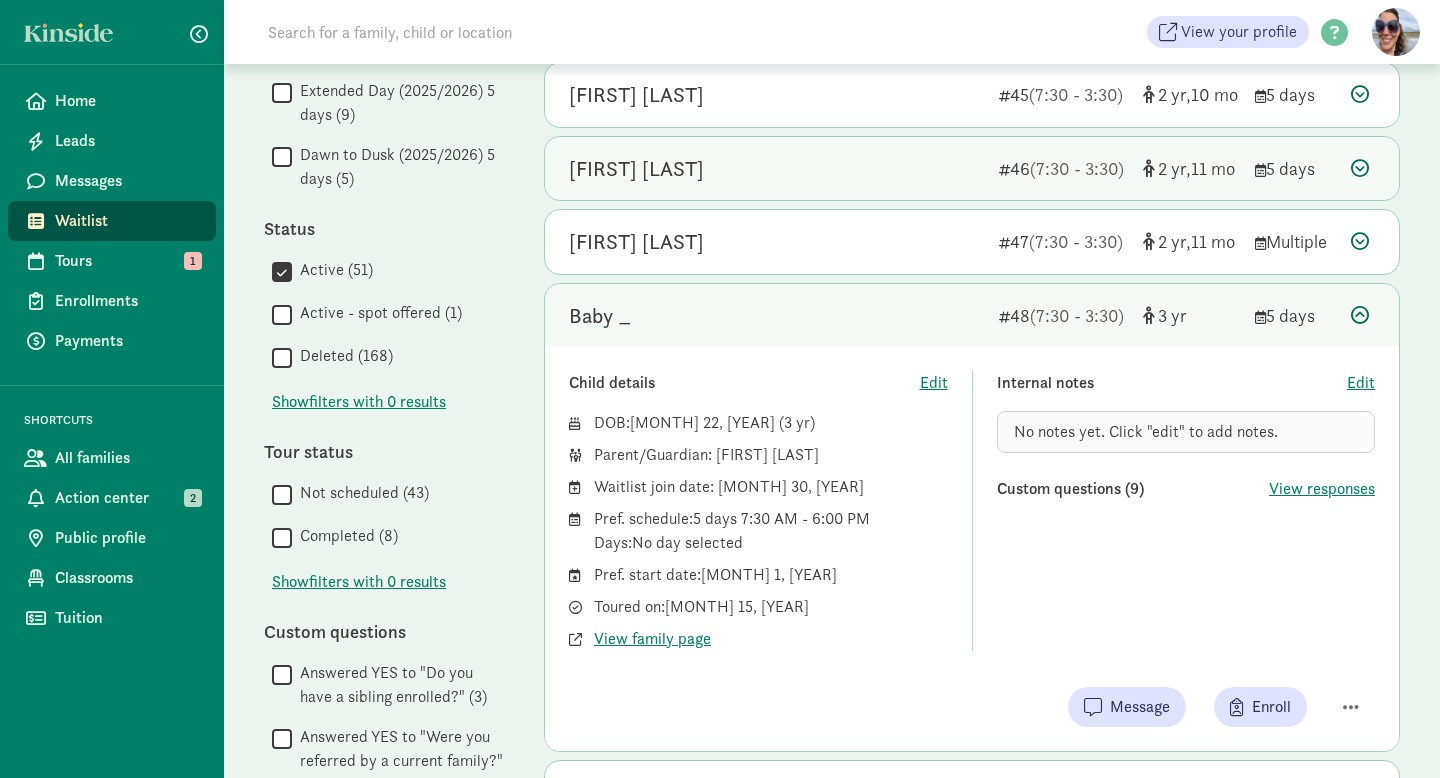 click on "Bo Woods" at bounding box center (776, 169) 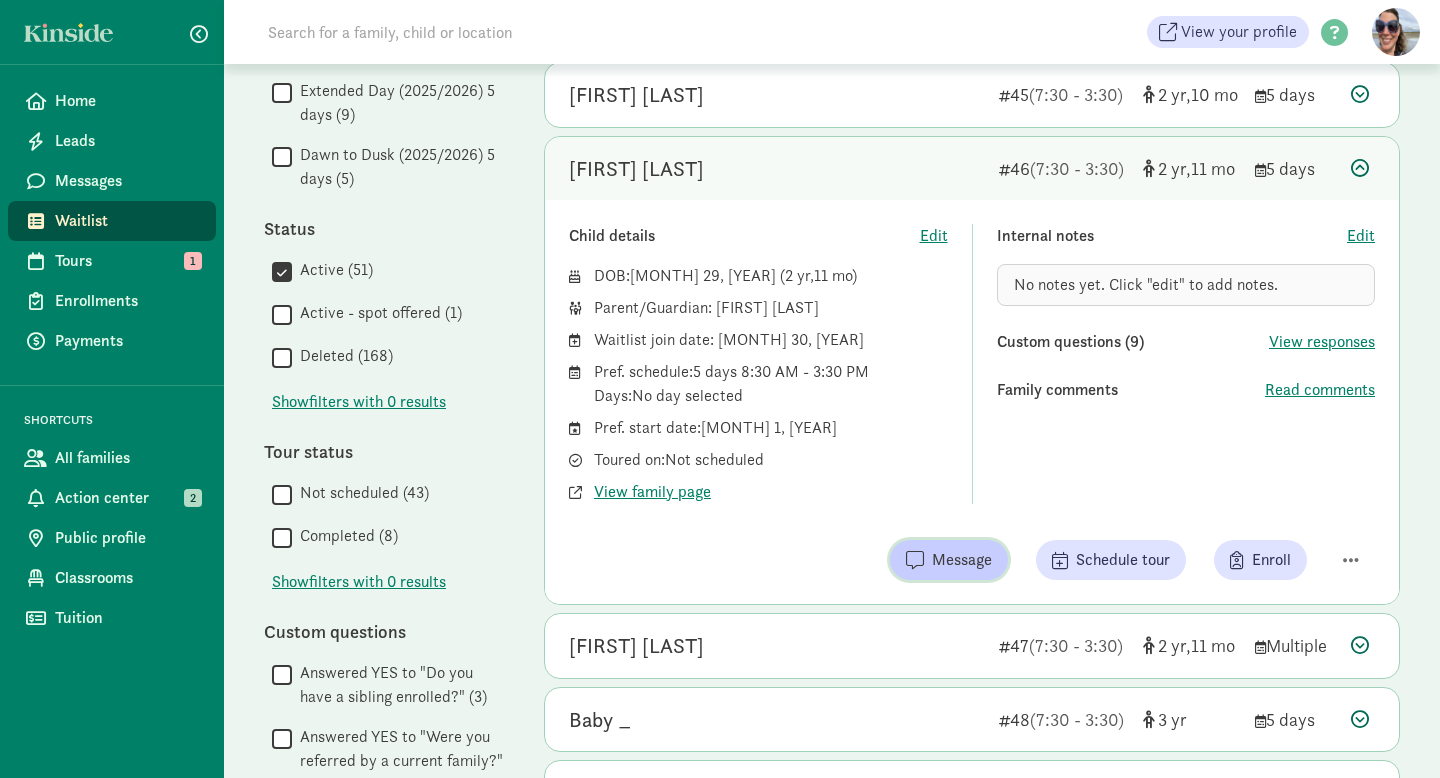 click on "Message" at bounding box center (962, 560) 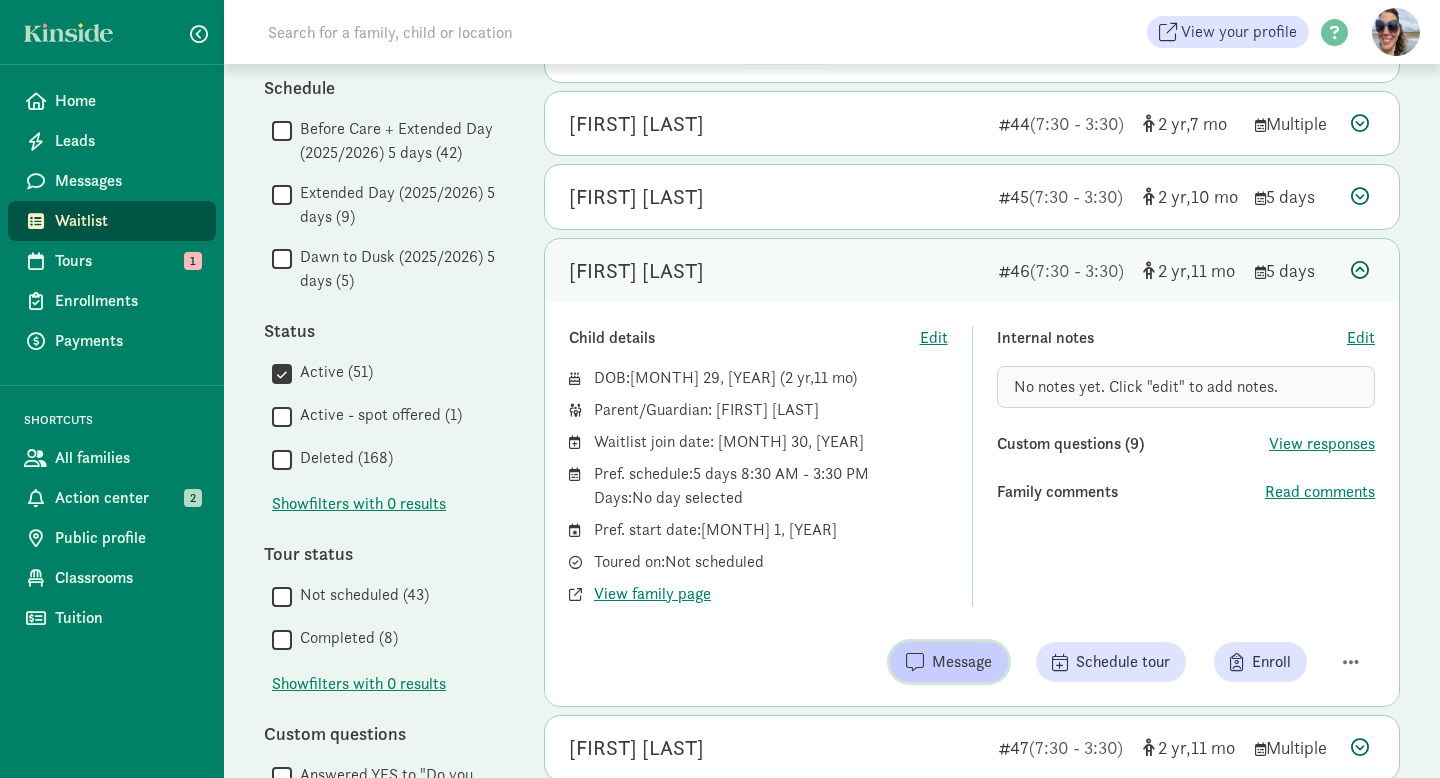 scroll, scrollTop: 450, scrollLeft: 0, axis: vertical 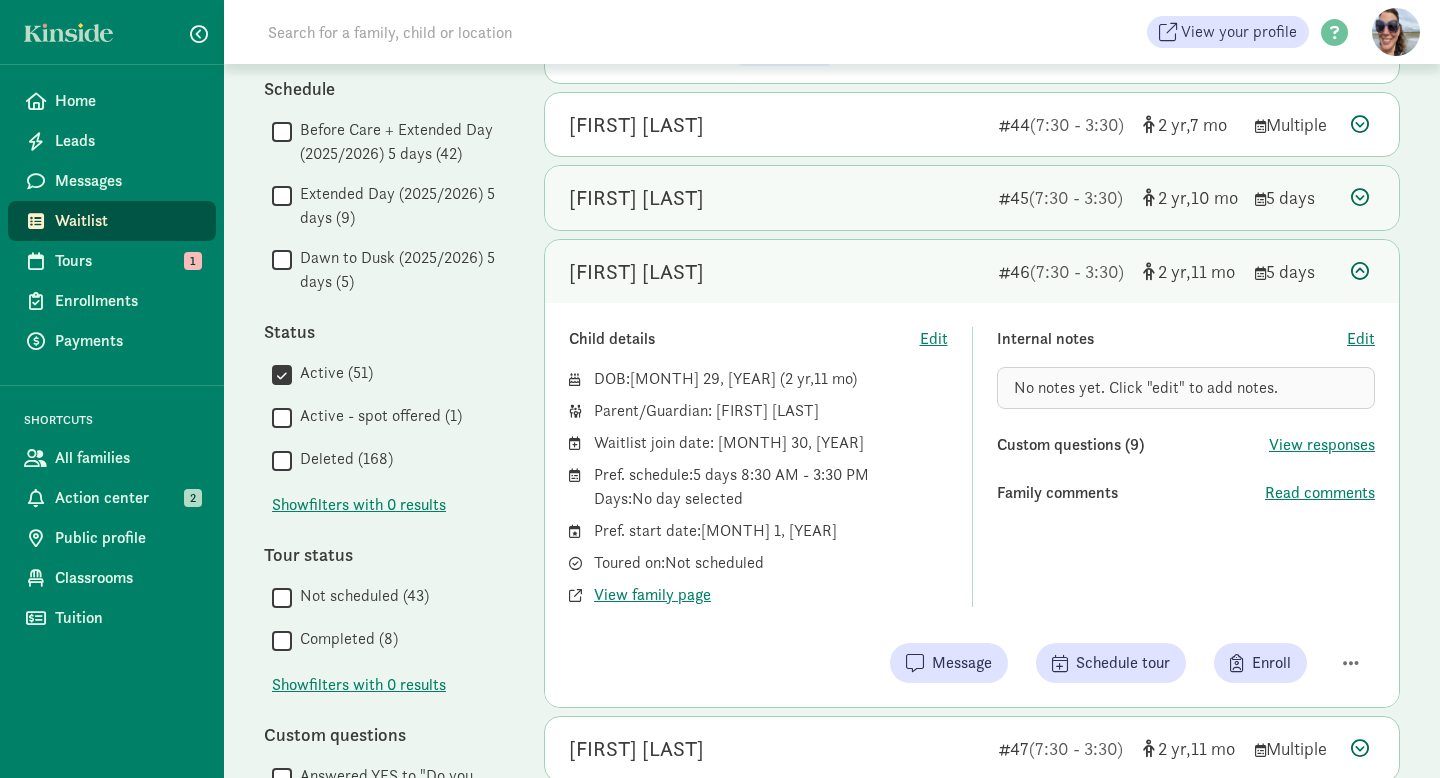 click on "Milo Ramsey" at bounding box center (776, 198) 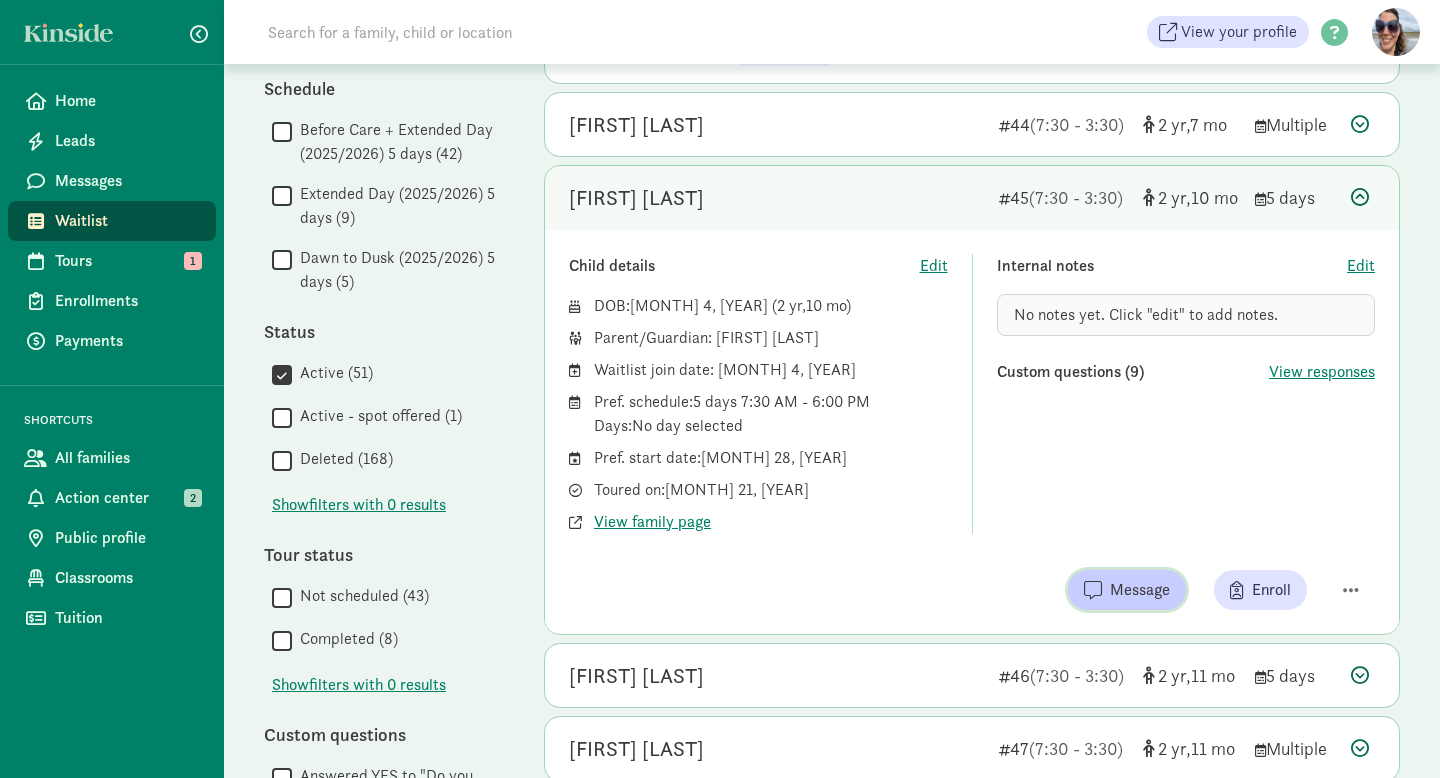 click on "Message" at bounding box center (1140, 590) 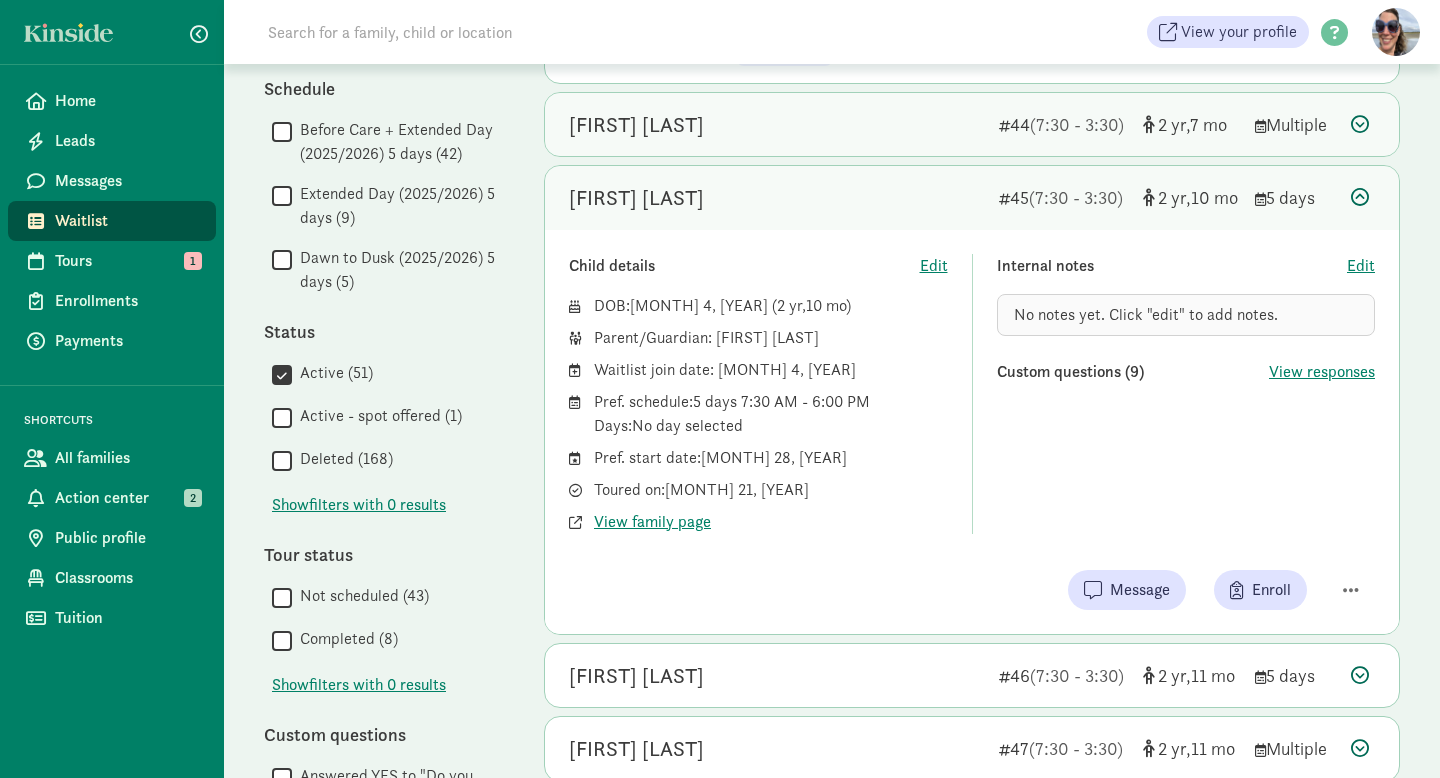 click on "Arlo Carrillo" at bounding box center (776, 125) 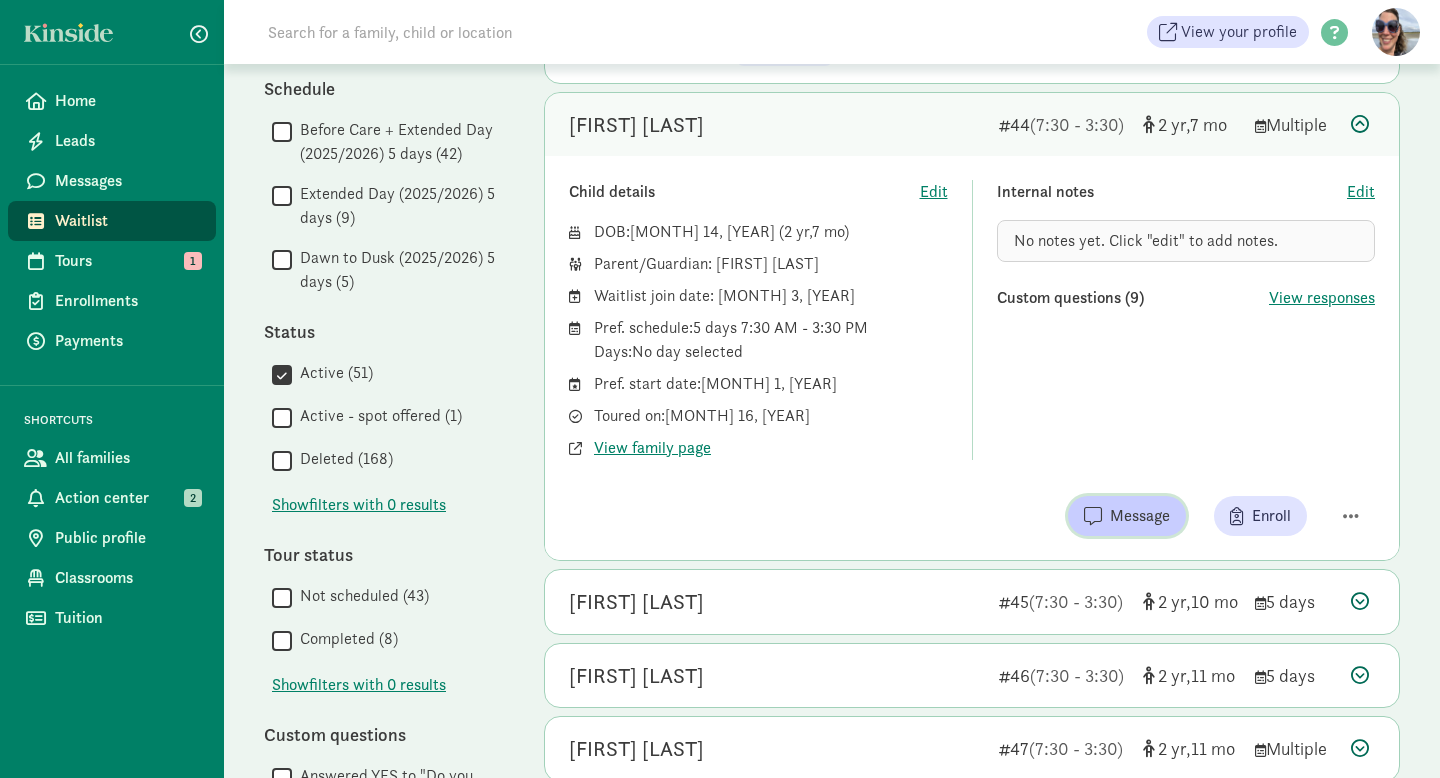 click on "Message" at bounding box center (1140, 516) 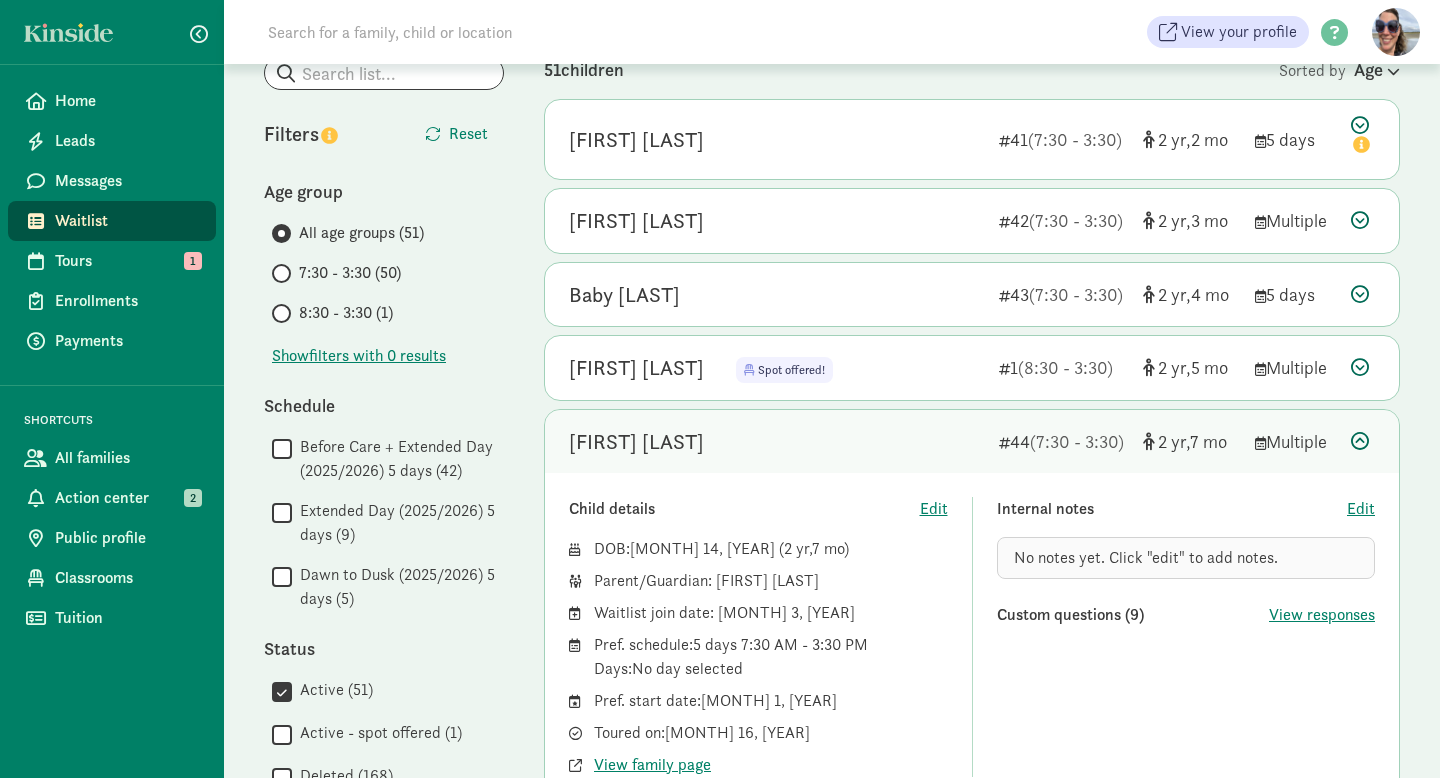 scroll, scrollTop: 131, scrollLeft: 0, axis: vertical 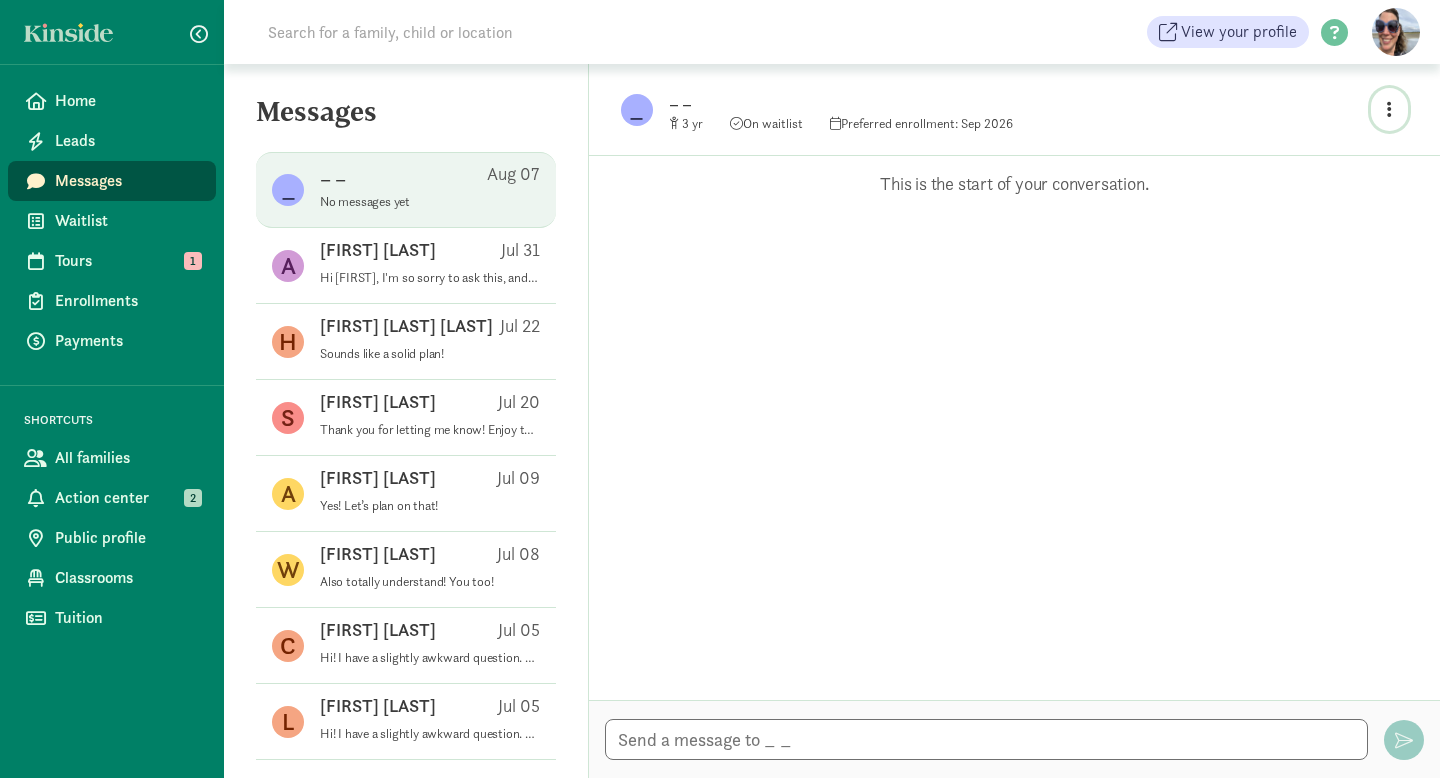 click at bounding box center [1389, 109] 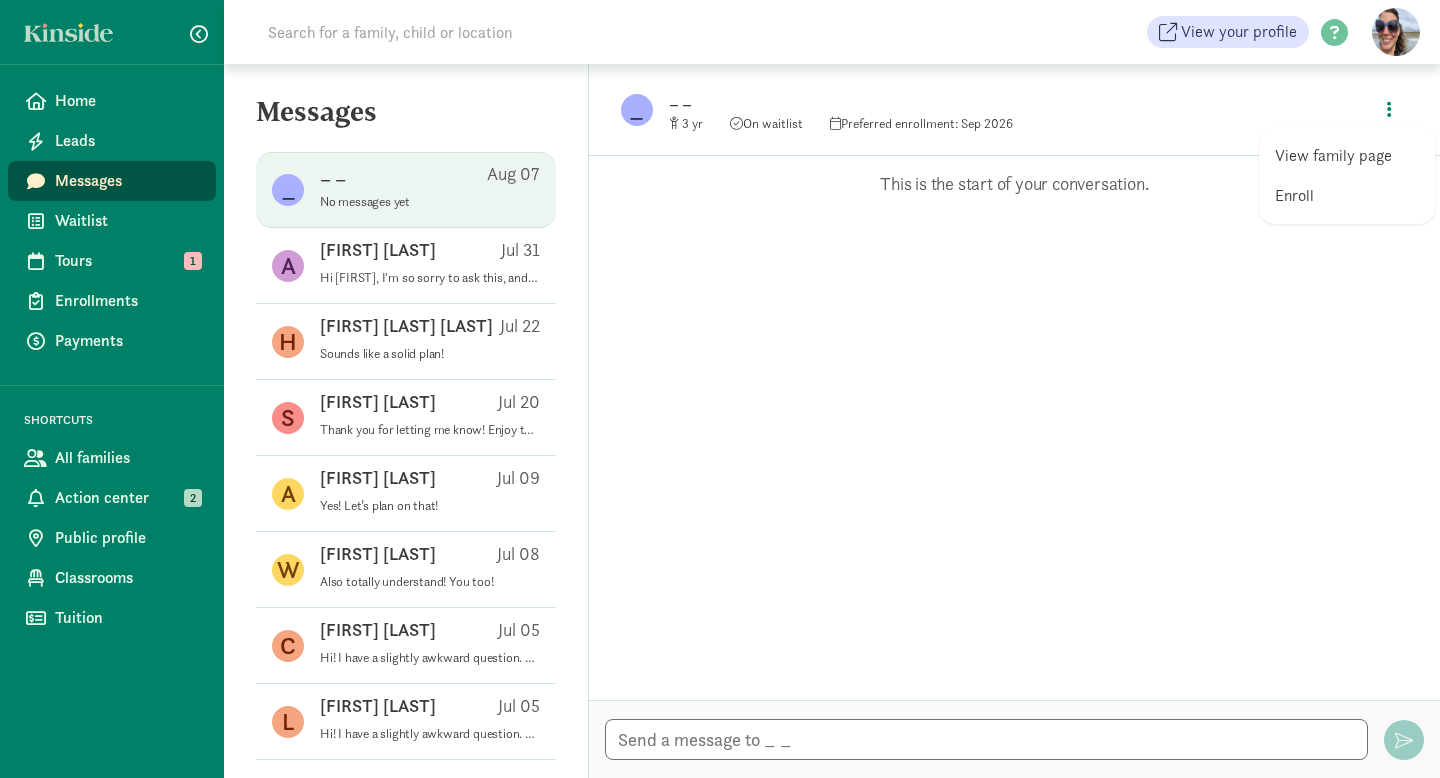 click on "View family page" at bounding box center [1347, 156] 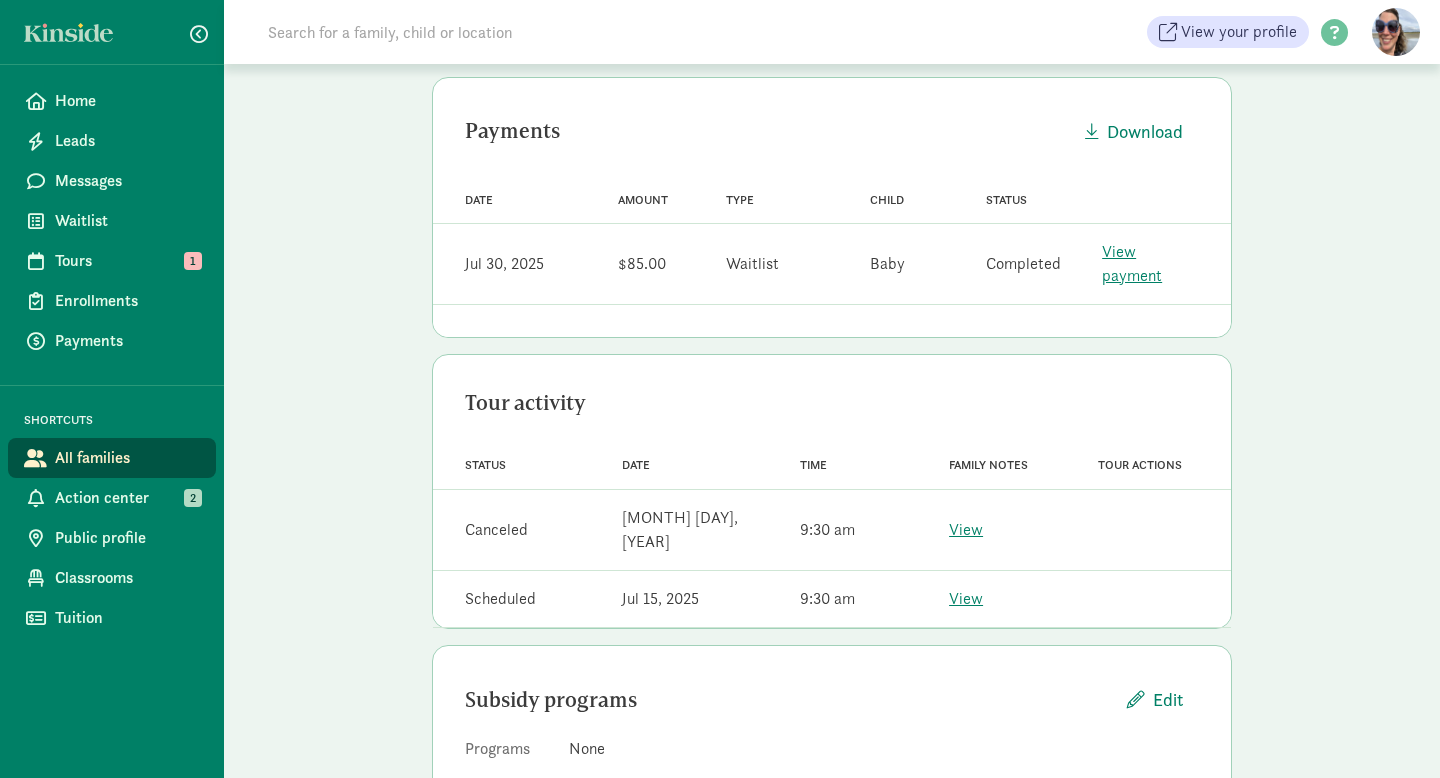 scroll, scrollTop: 469, scrollLeft: 0, axis: vertical 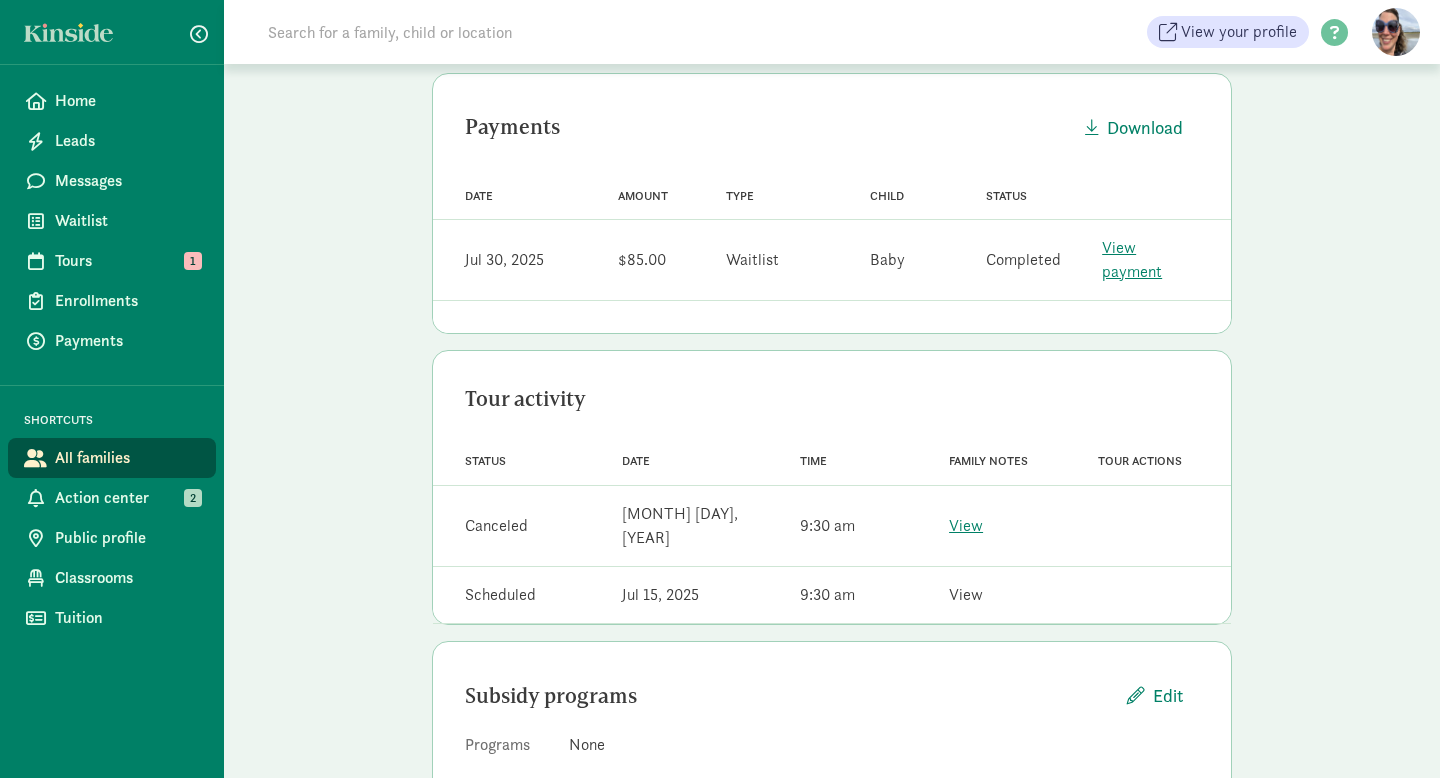 click on "View" 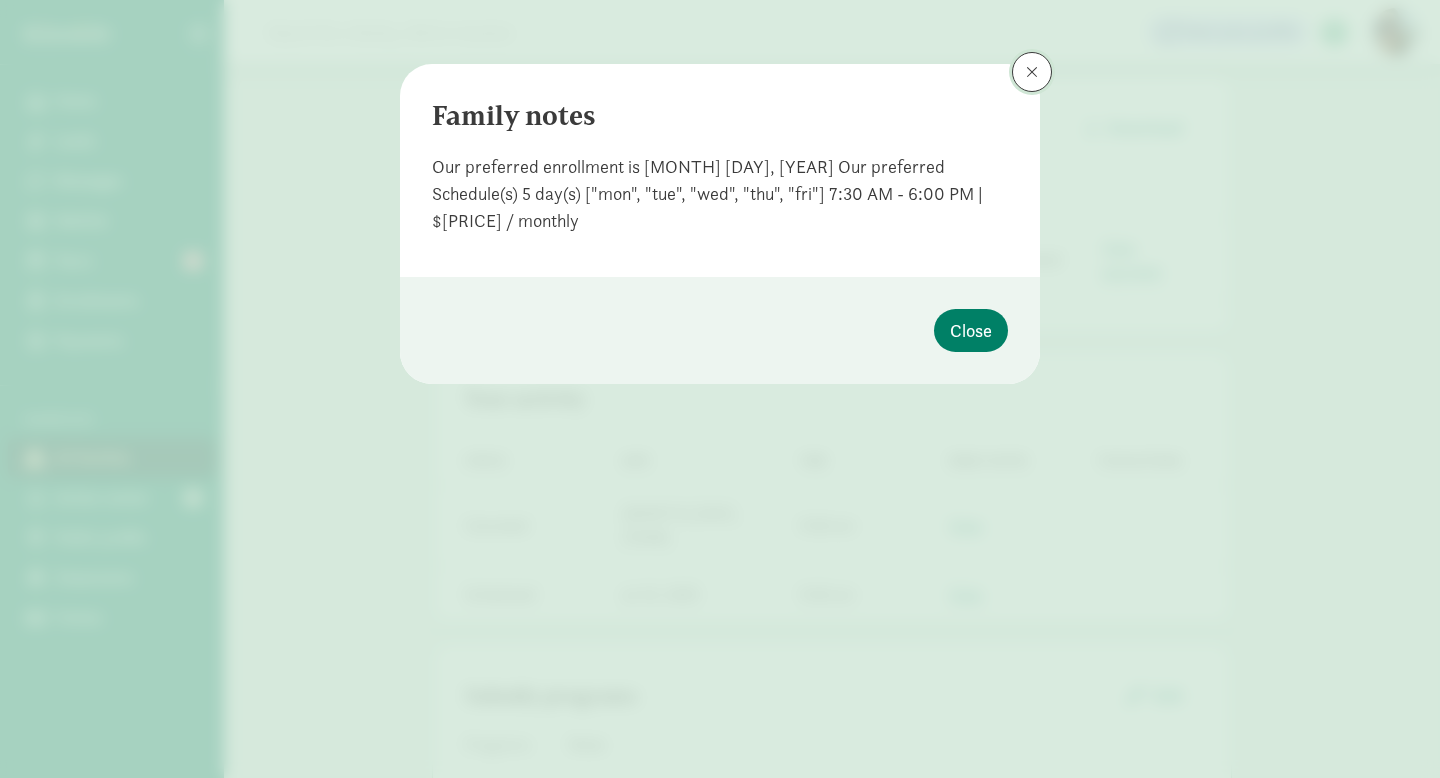 click at bounding box center [1032, 72] 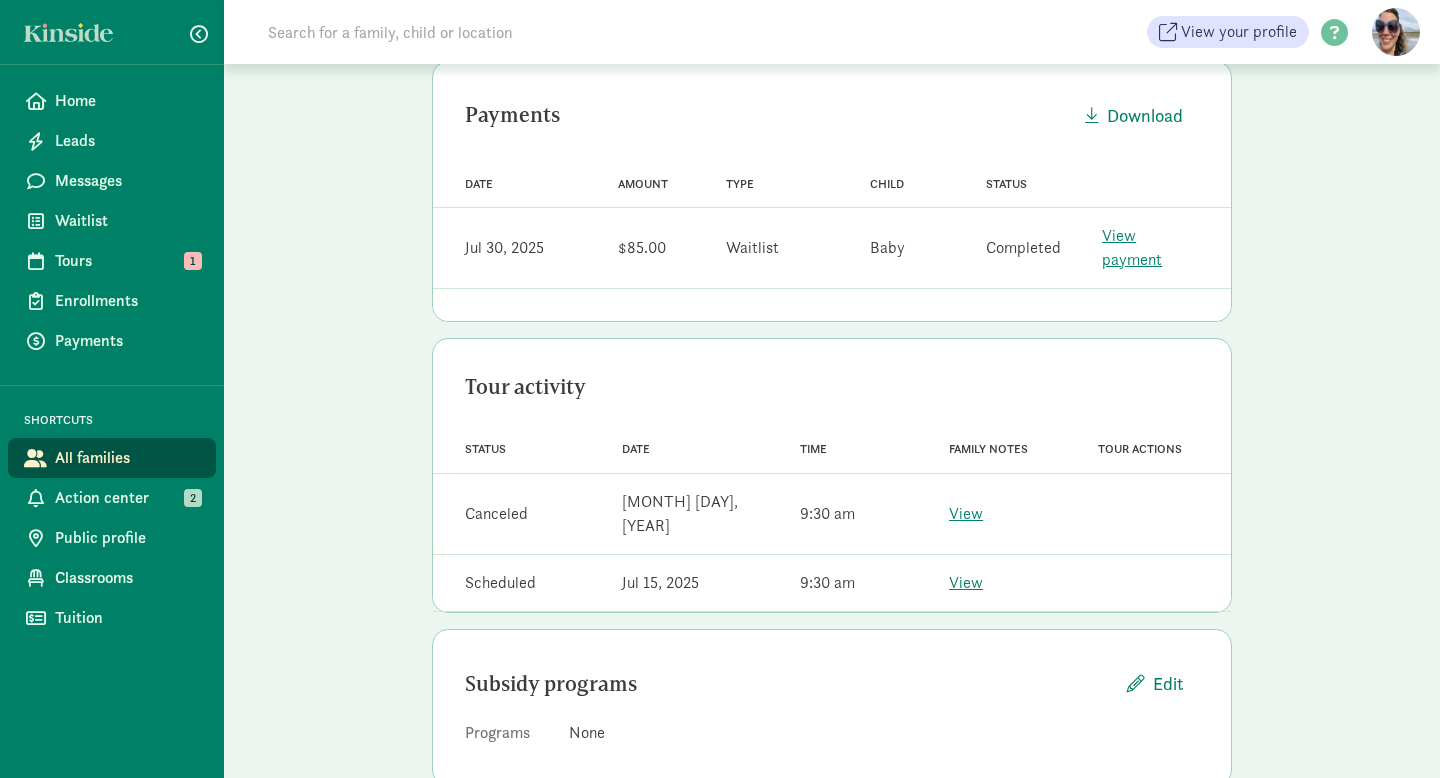 scroll, scrollTop: 0, scrollLeft: 0, axis: both 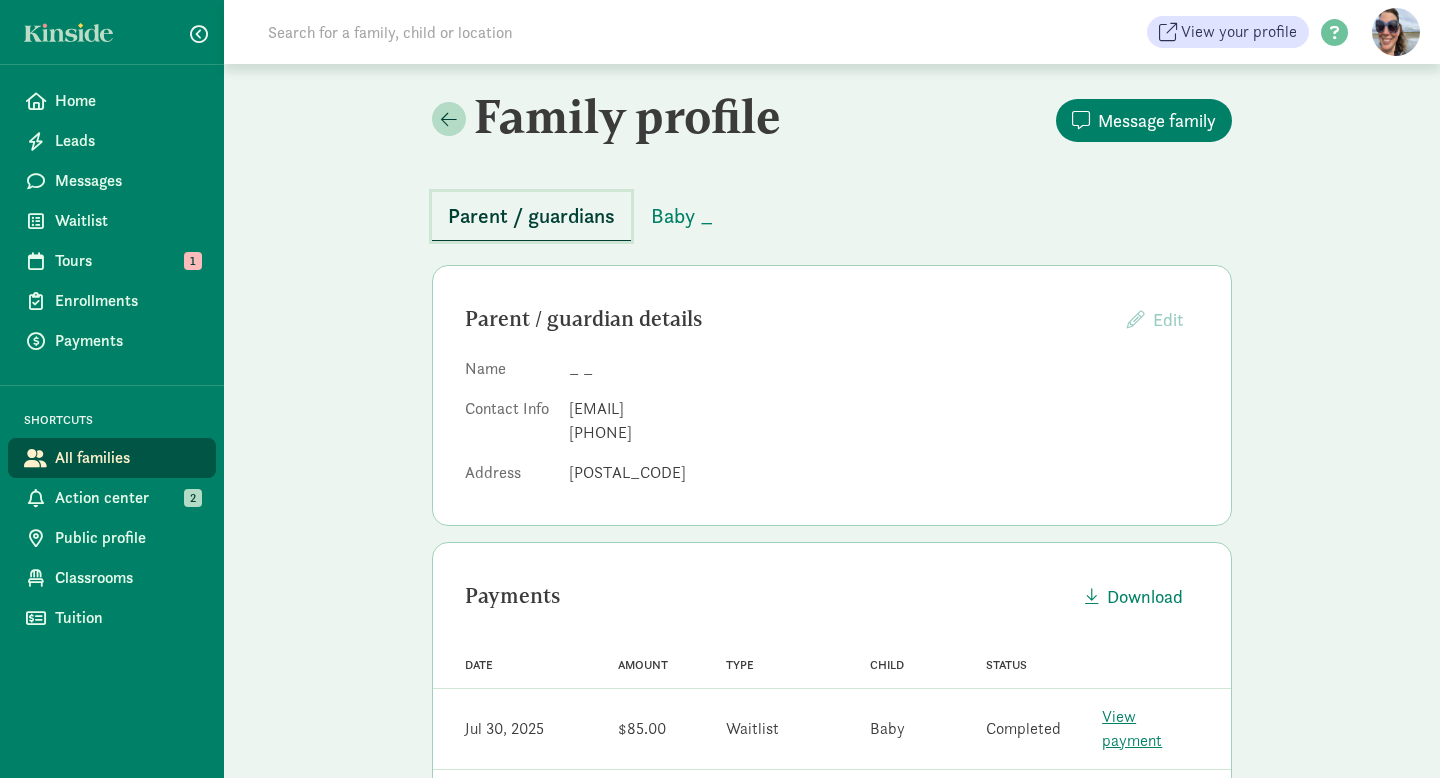 click on "Parent / guardians" at bounding box center (531, 216) 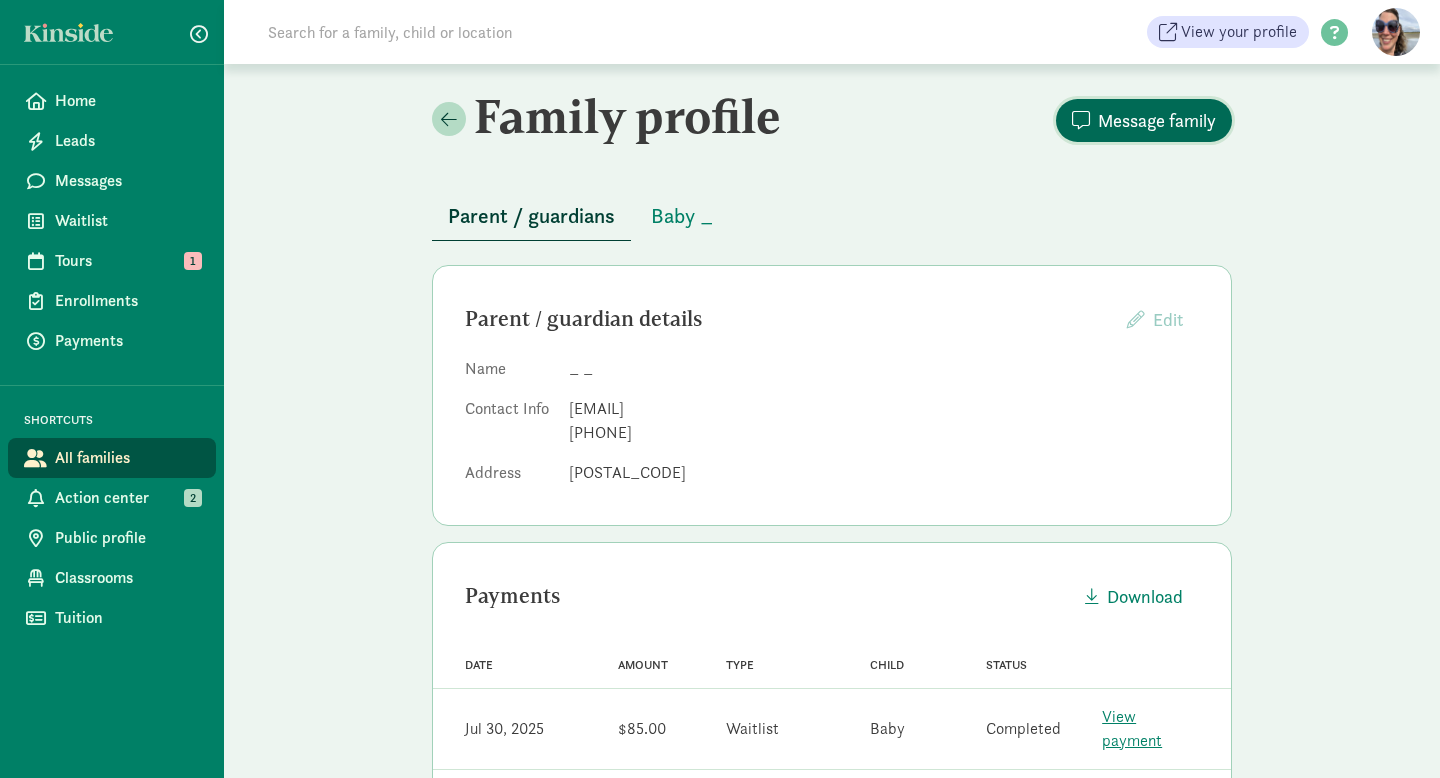 click on "Message family" at bounding box center (1157, 120) 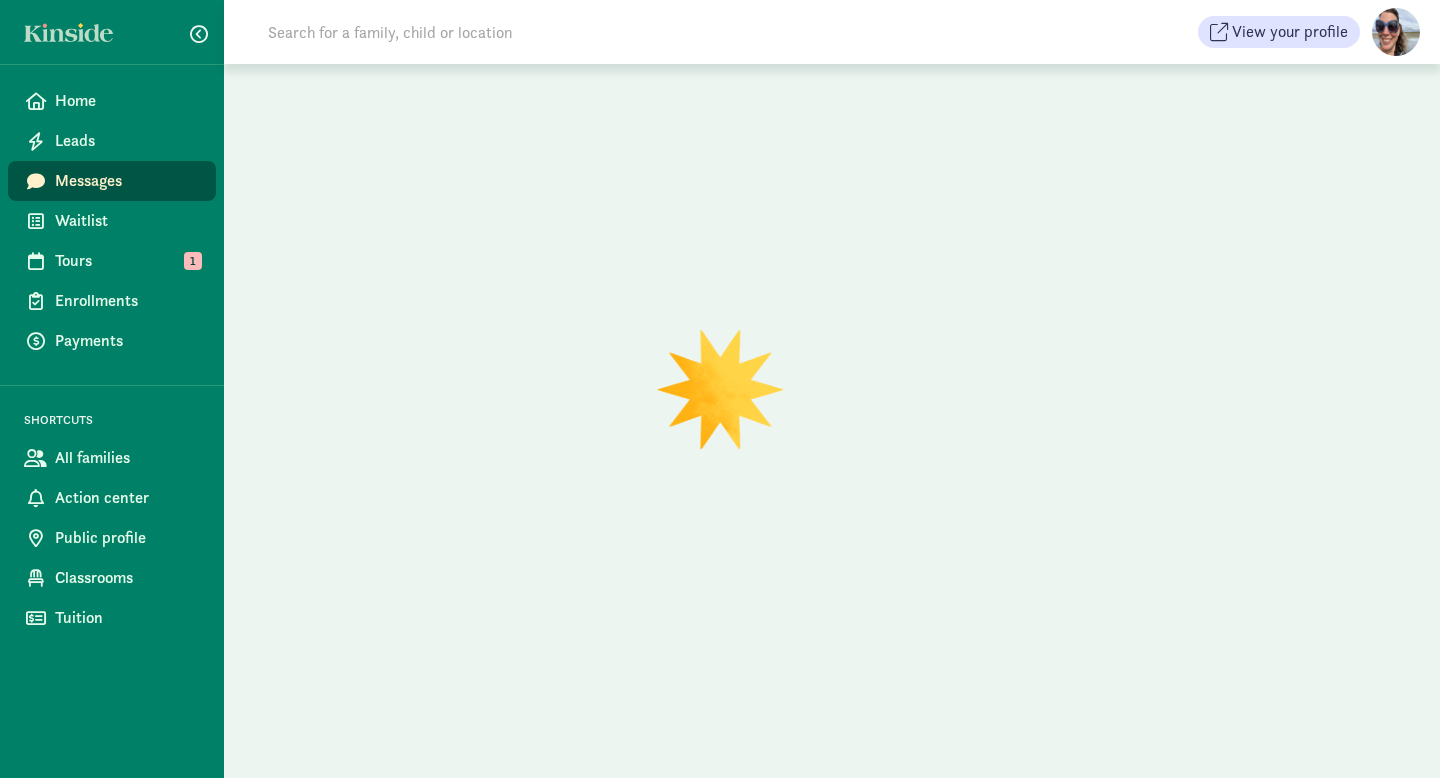 scroll, scrollTop: 0, scrollLeft: 0, axis: both 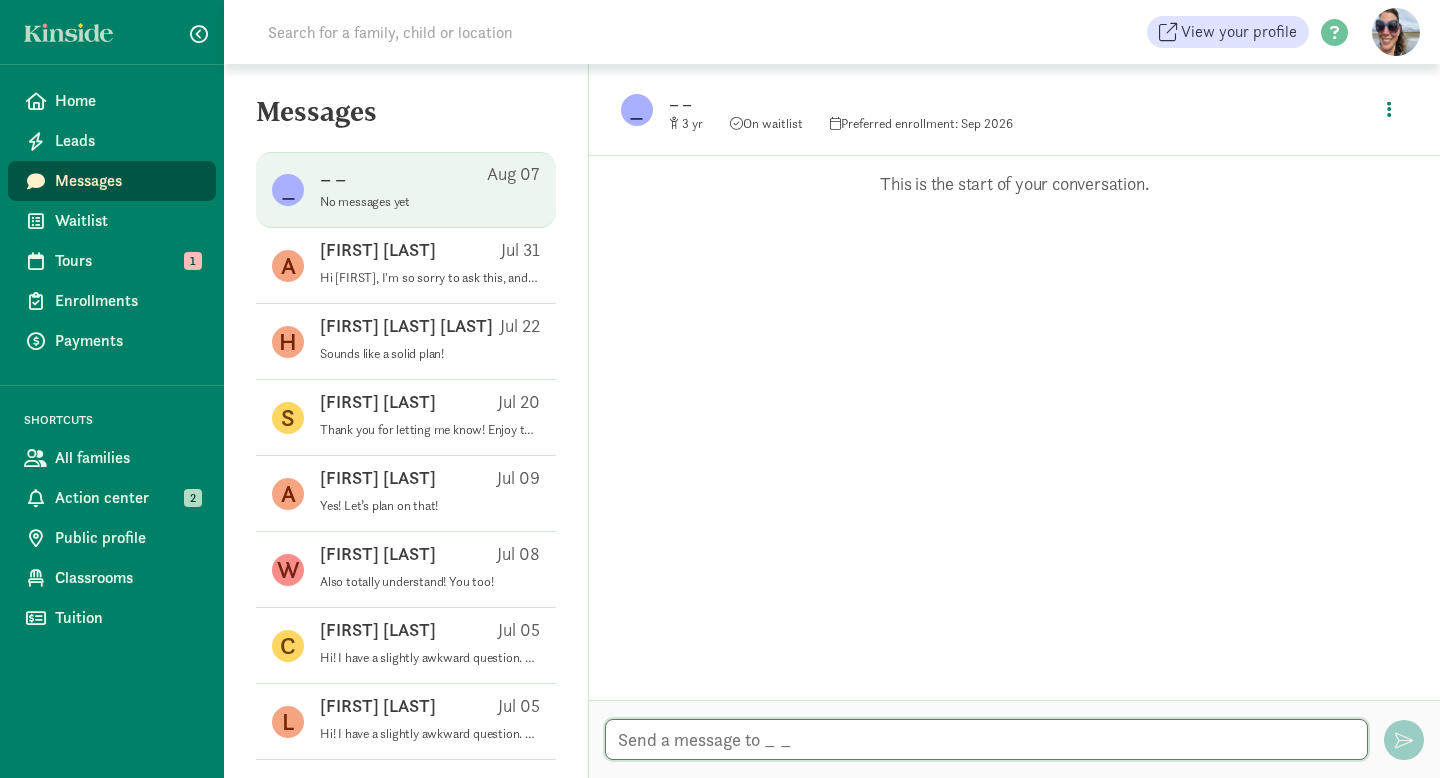 click at bounding box center (986, 739) 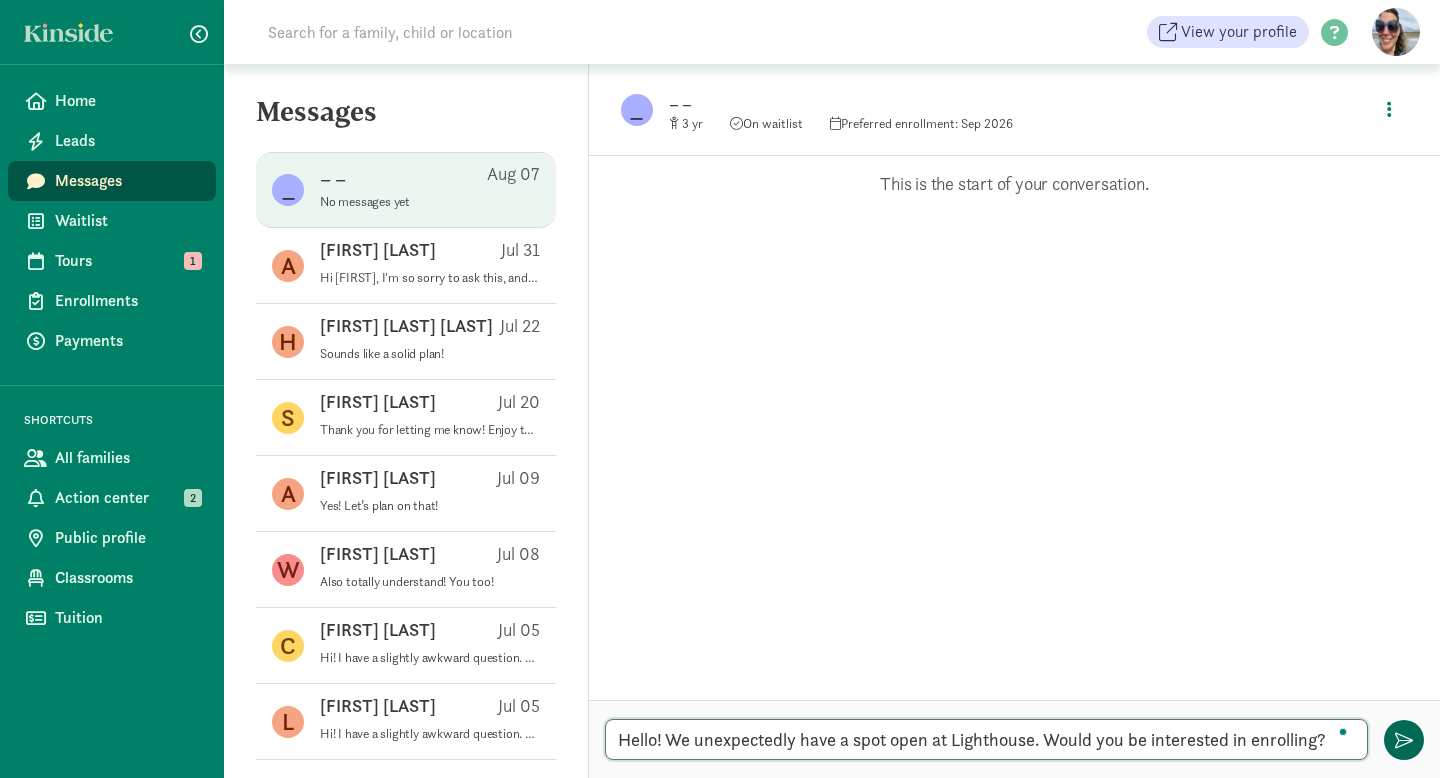 type on "Hello! We unexpectedly have a spot open at Lighthouse. Would you be interested in enrolling?" 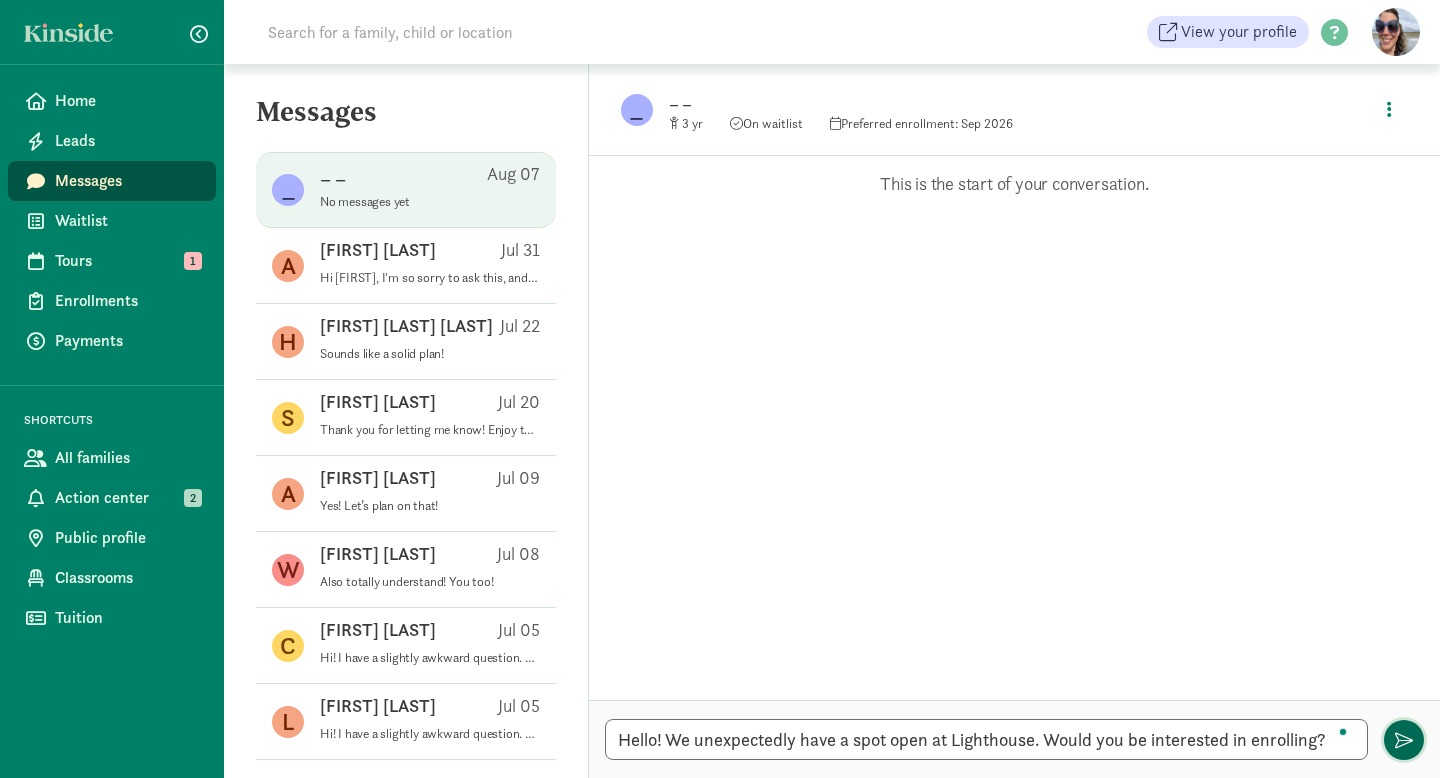click at bounding box center (1404, 740) 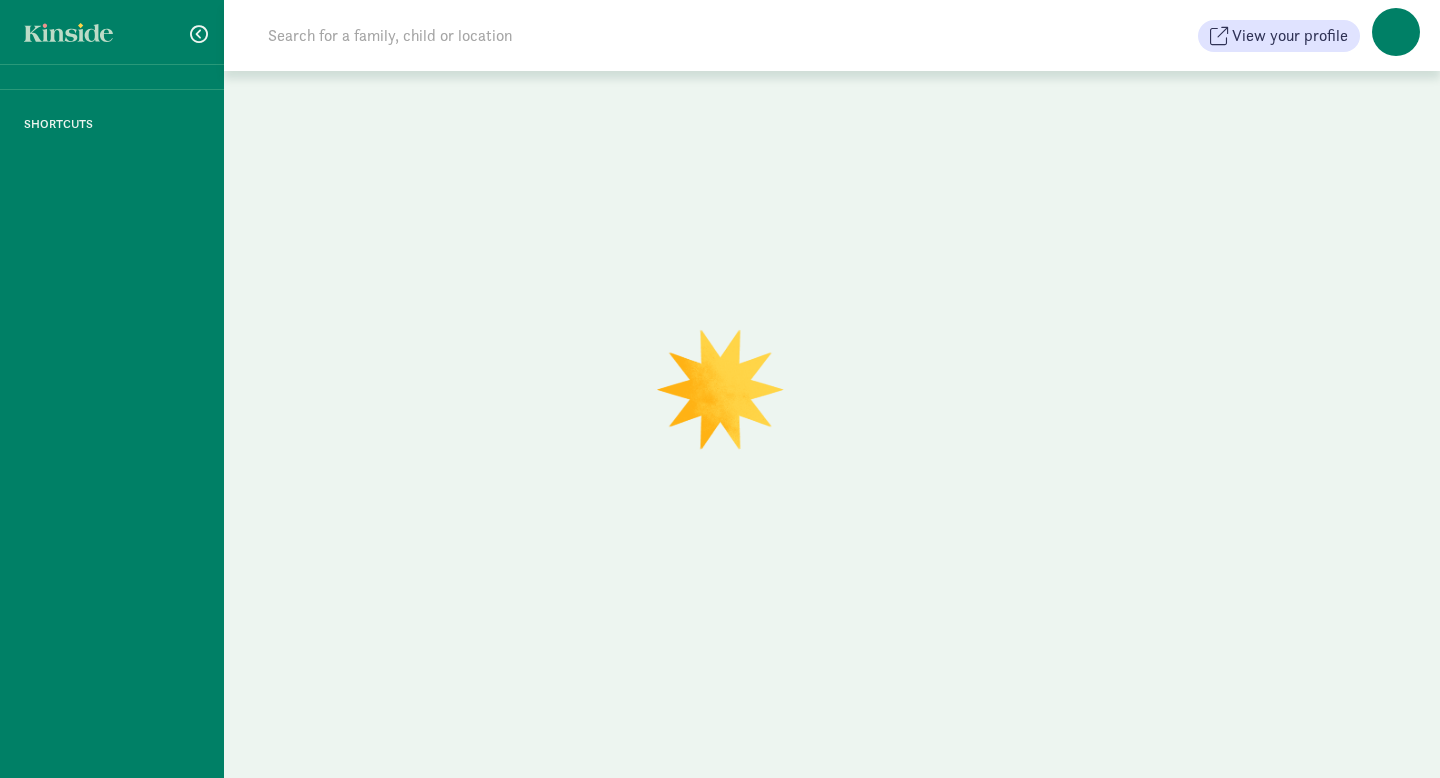 scroll, scrollTop: 0, scrollLeft: 0, axis: both 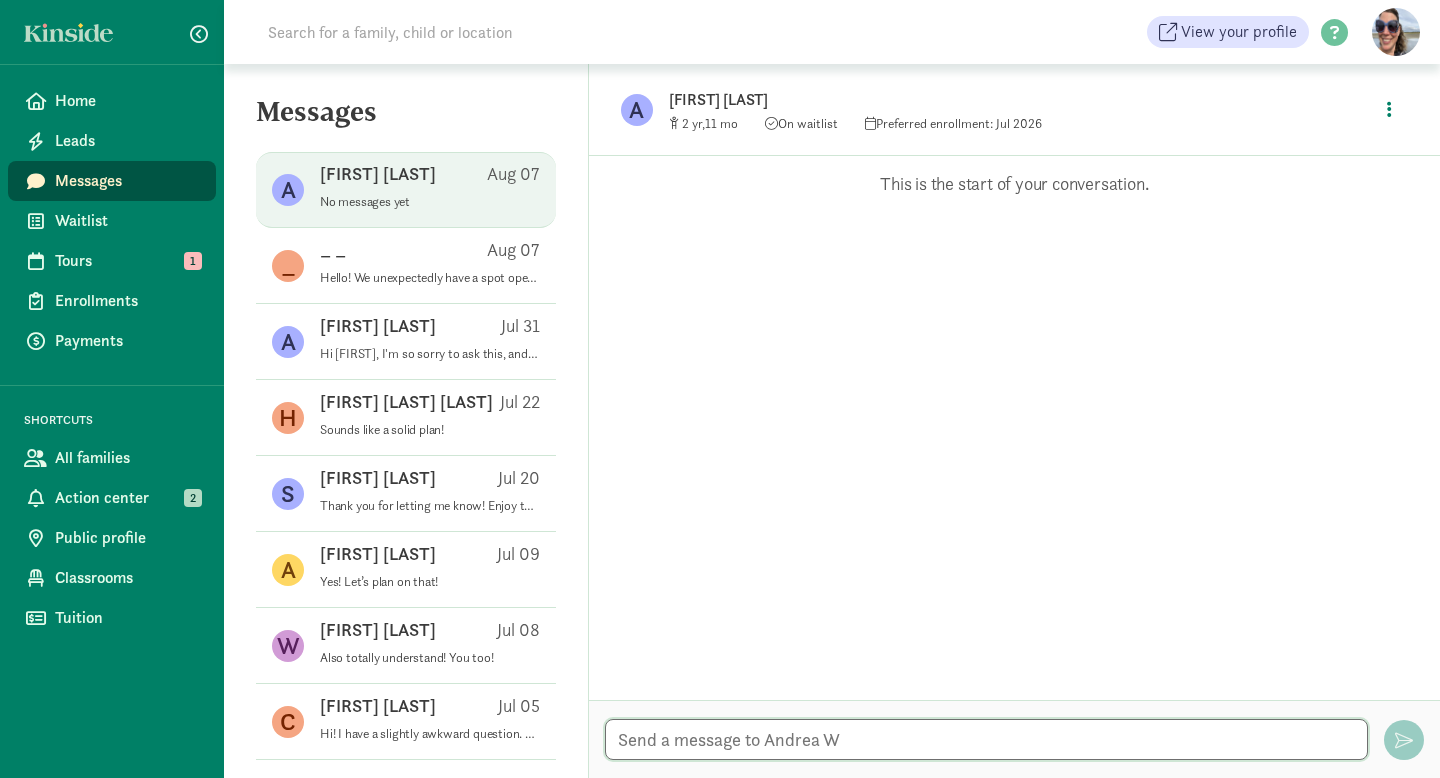click at bounding box center [986, 739] 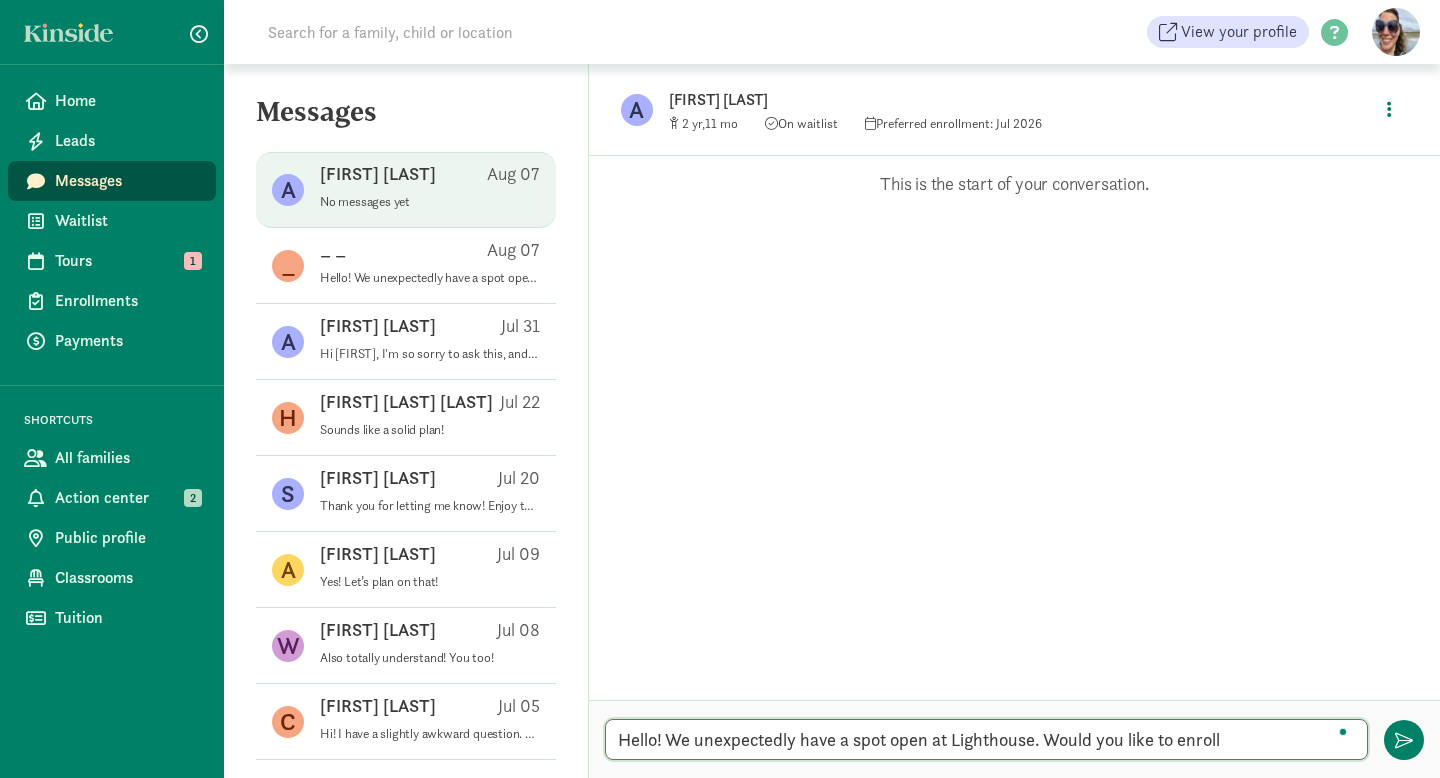 type on "Hello! We unexpectedly have a spot open at Lighthouse. Would you like to enroll?" 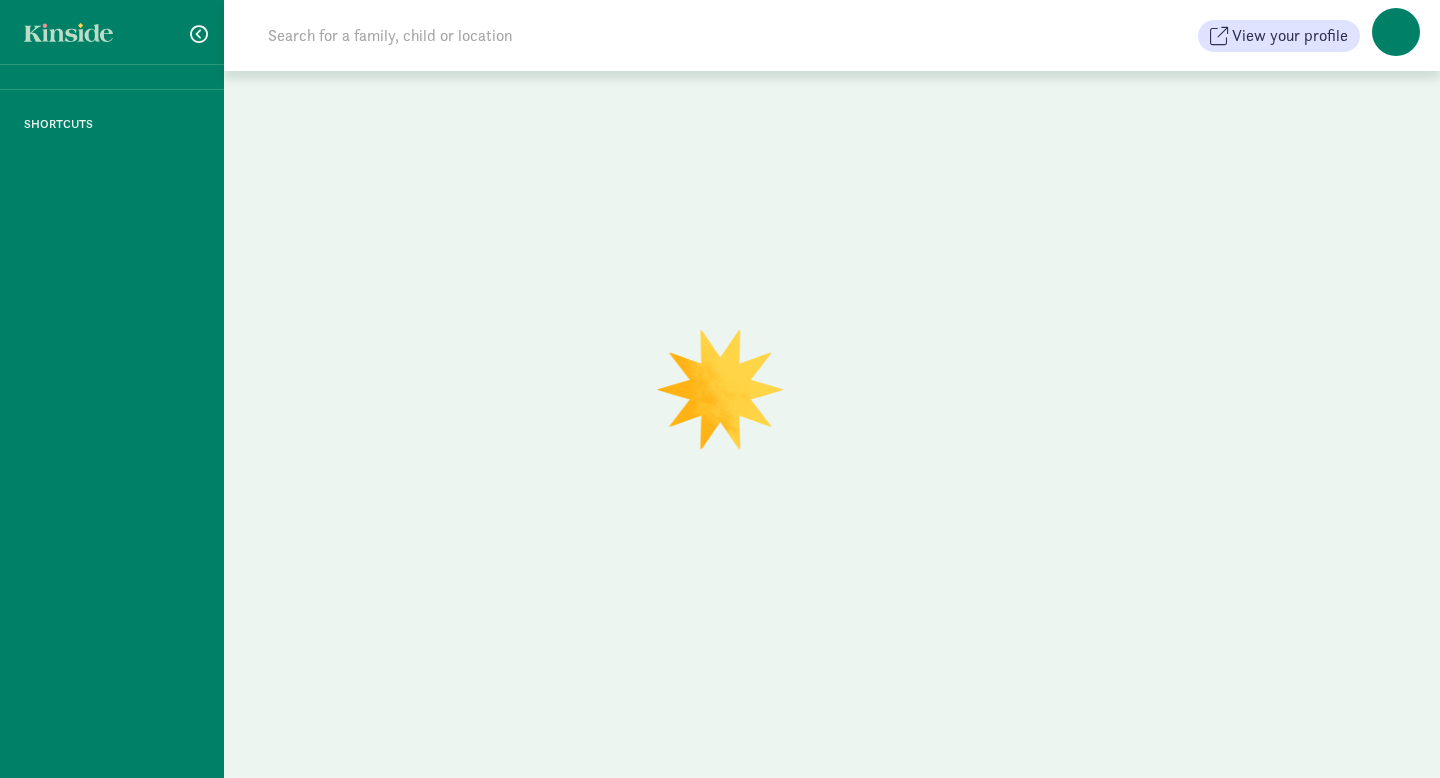 scroll, scrollTop: 0, scrollLeft: 0, axis: both 